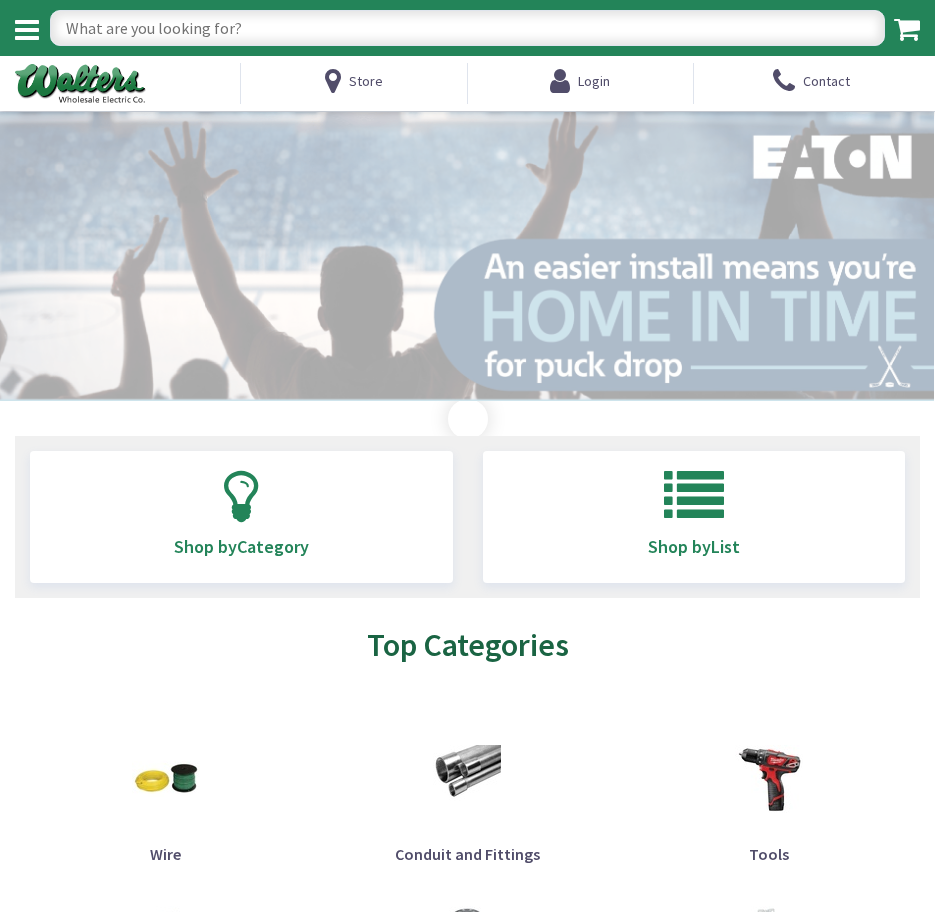 type on "[LOCATION], [NUMBER] [STREET], [CITY], [STATE], [COUNTRY]" 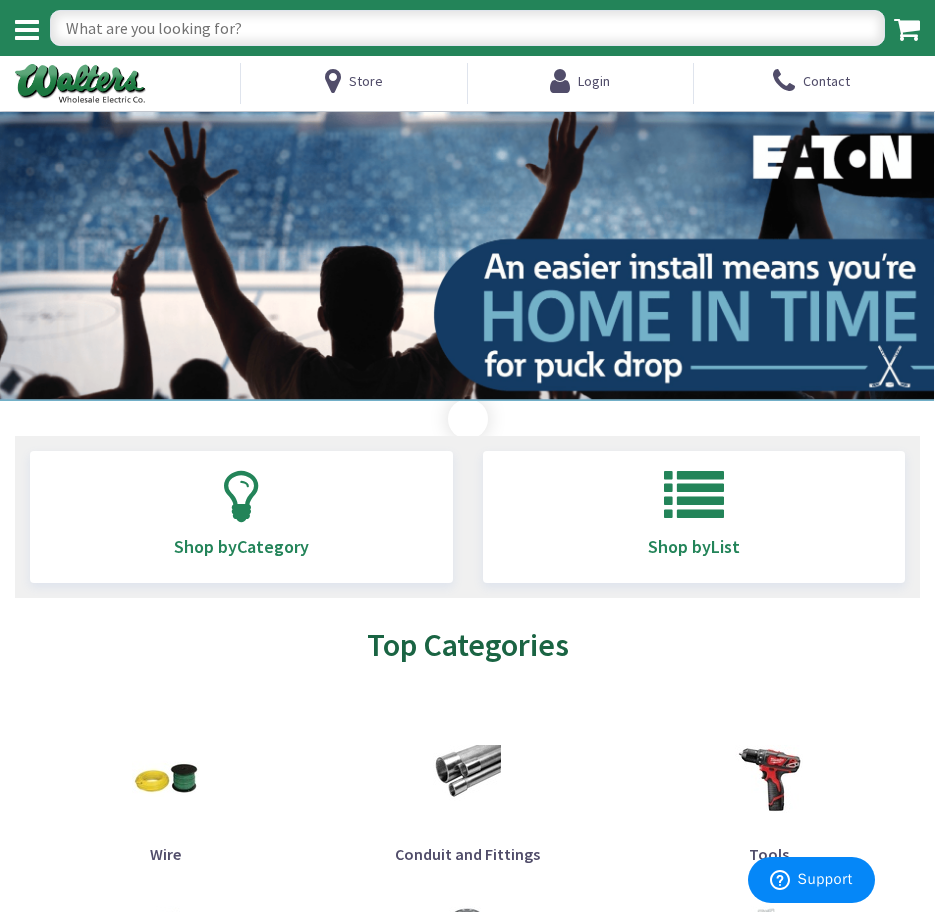 click at bounding box center [467, 28] 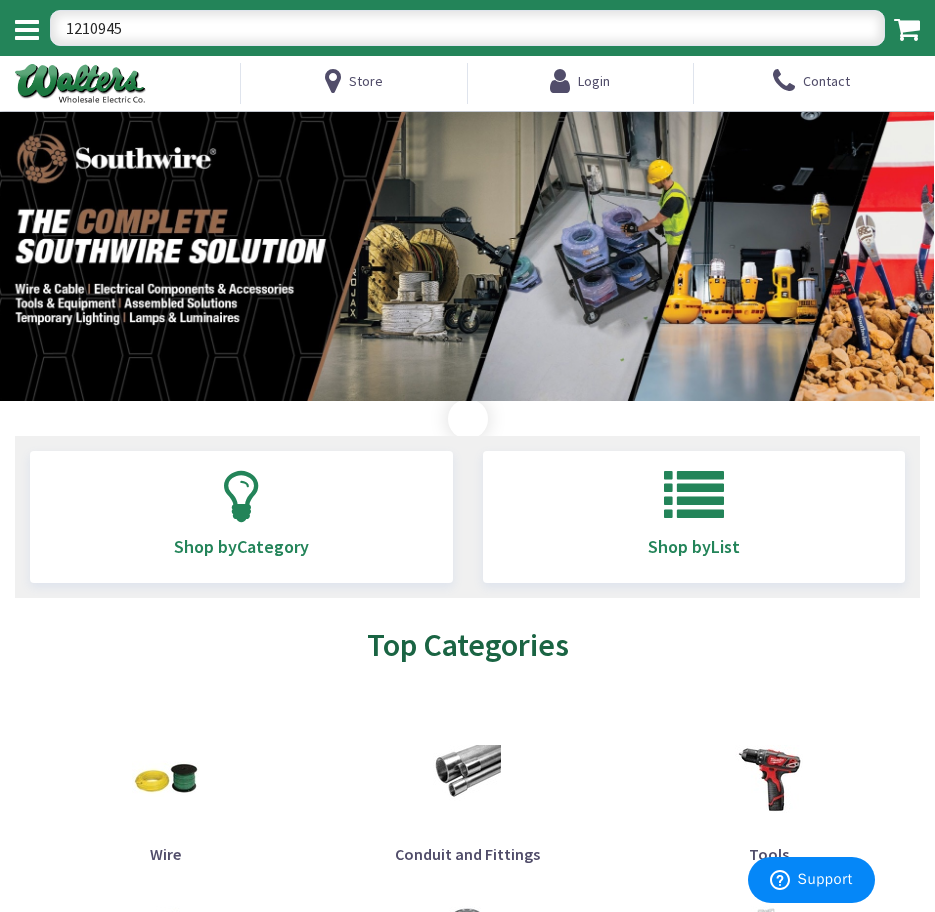 type on "1210945" 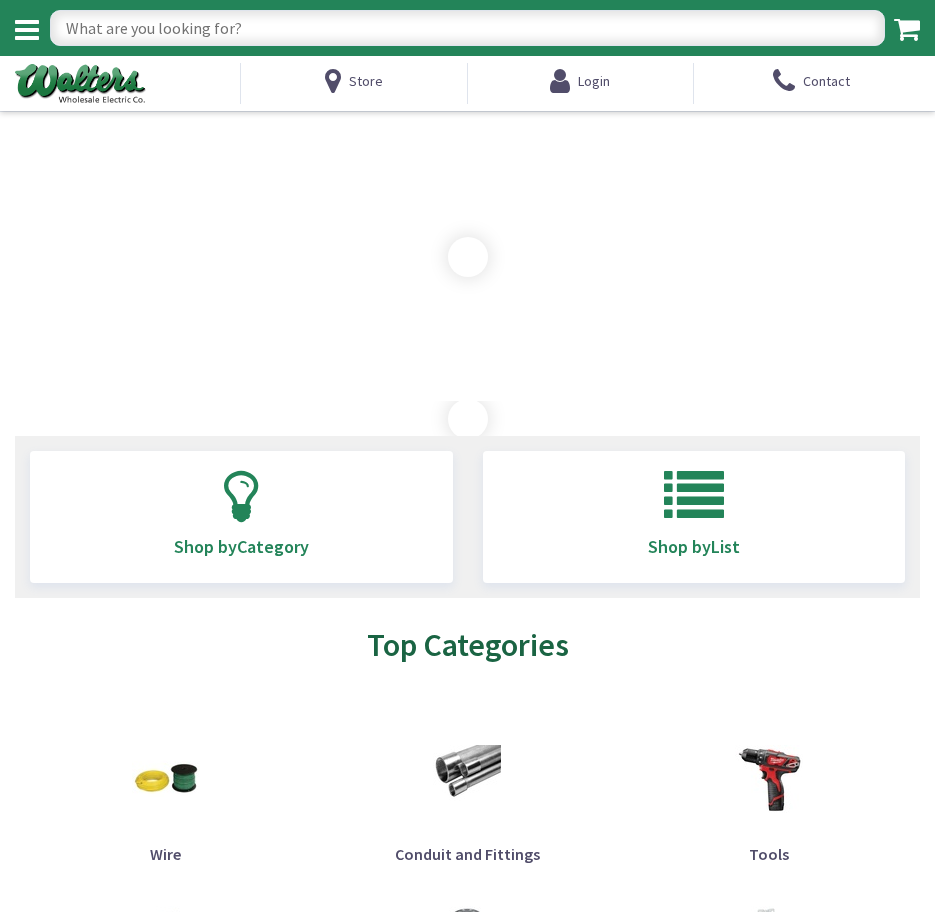 scroll, scrollTop: 0, scrollLeft: 0, axis: both 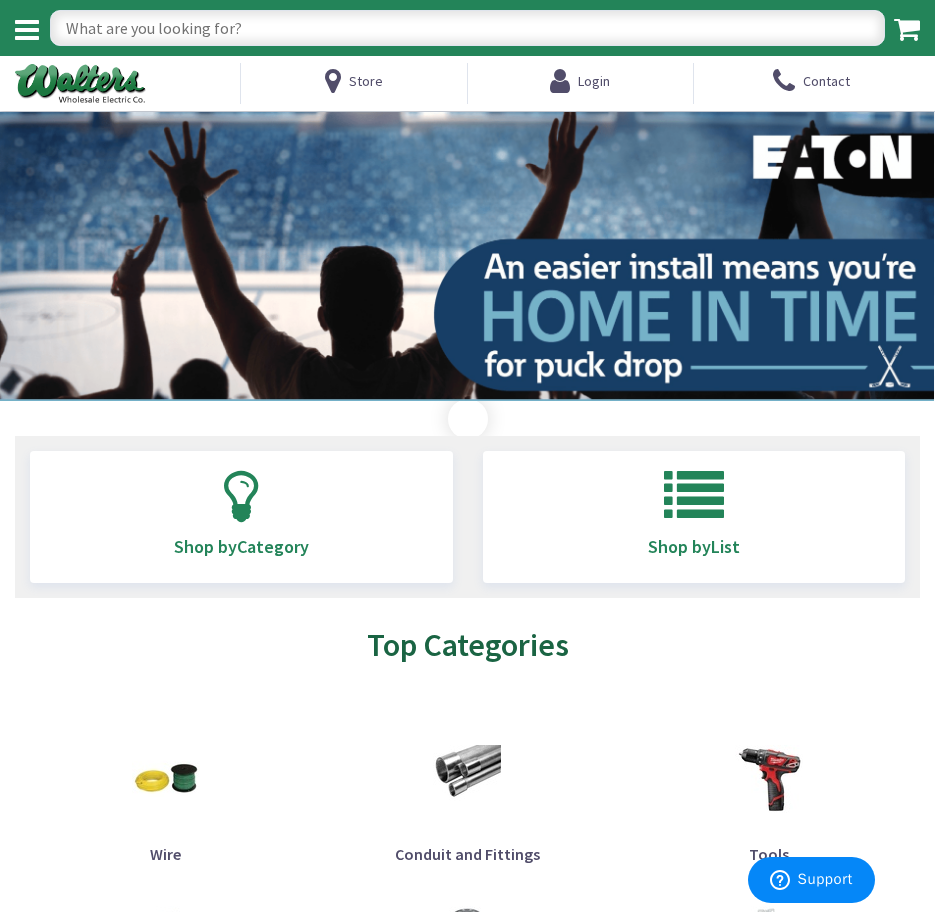 click at bounding box center (467, 28) 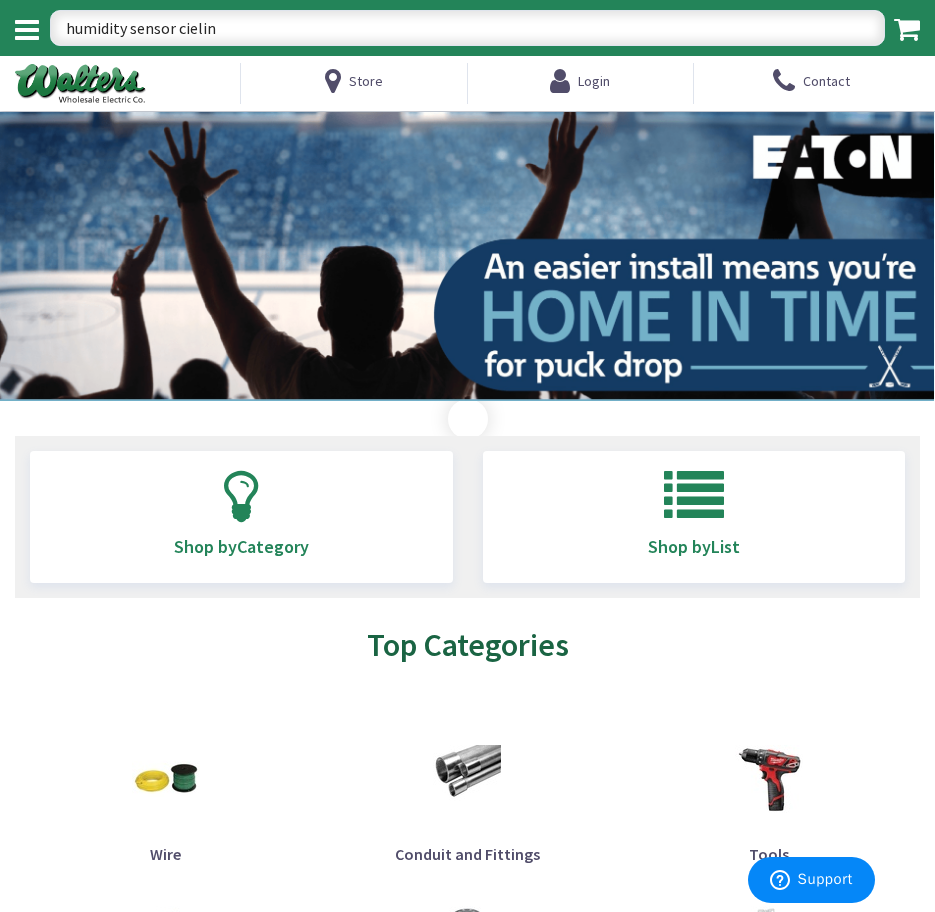 type on "humidity sensor cieling" 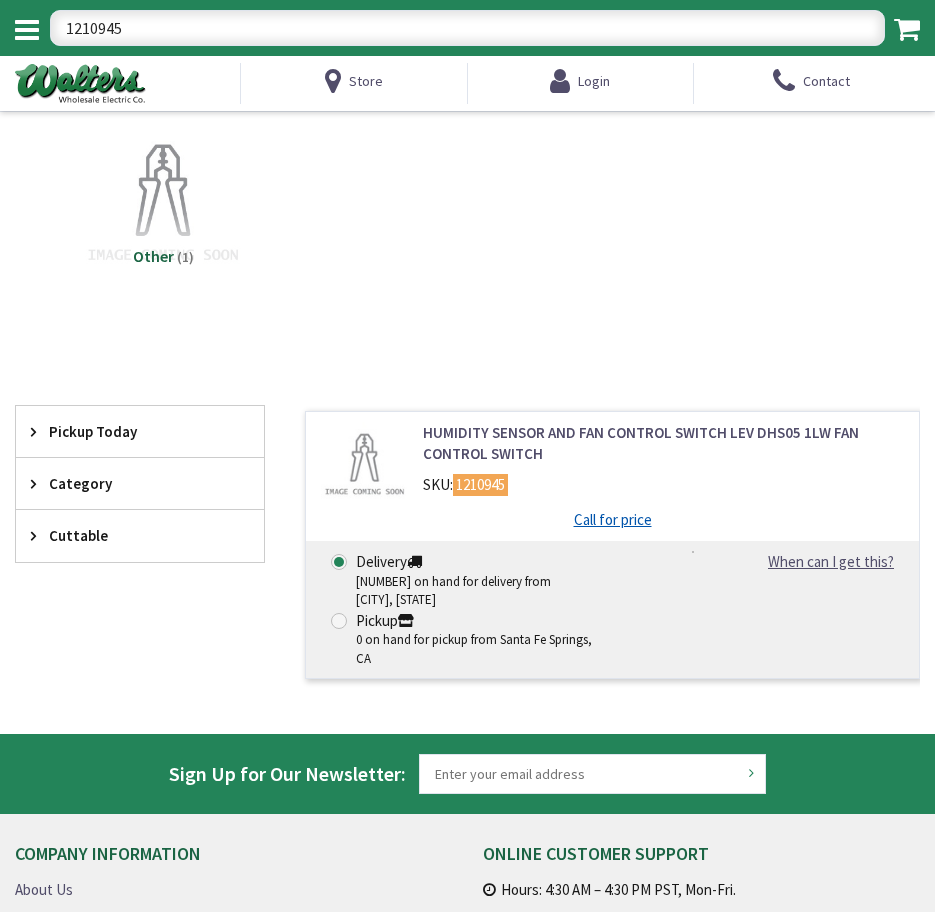 scroll, scrollTop: 0, scrollLeft: 0, axis: both 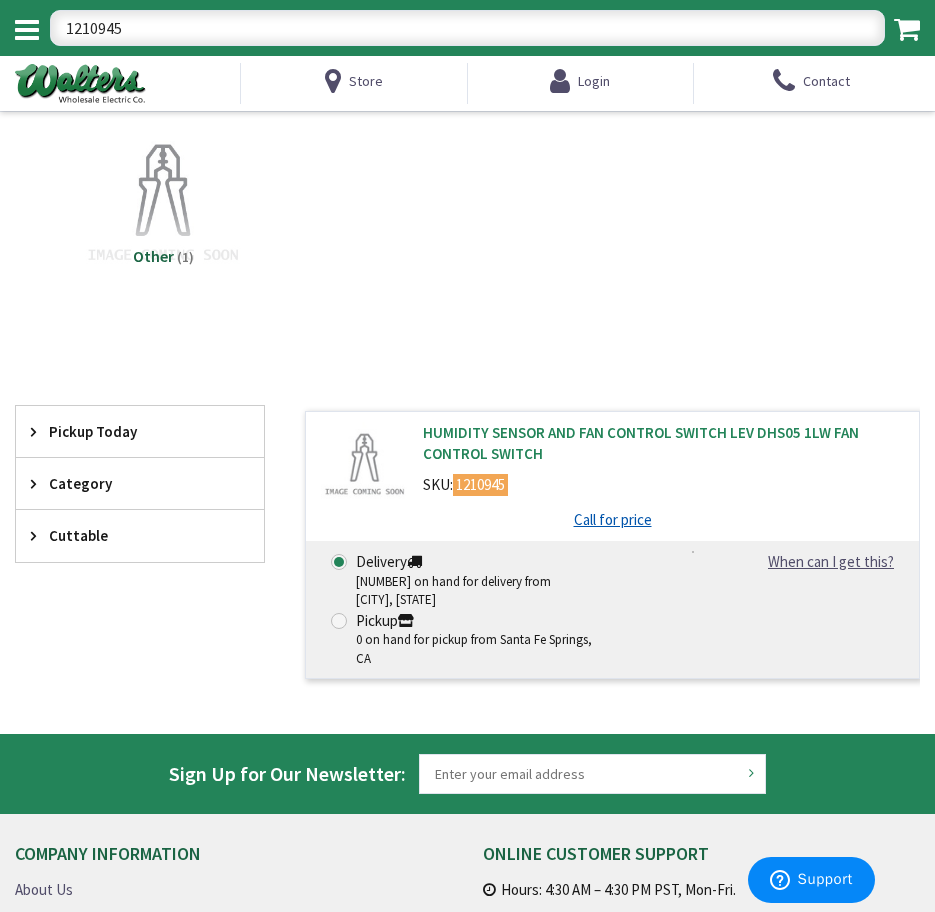 click on "HUMIDITY SENSOR AND FAN CONTROL SWITCH LEV DHS05 1LW FAN CONTROL SWITCH" at bounding box center (663, 443) 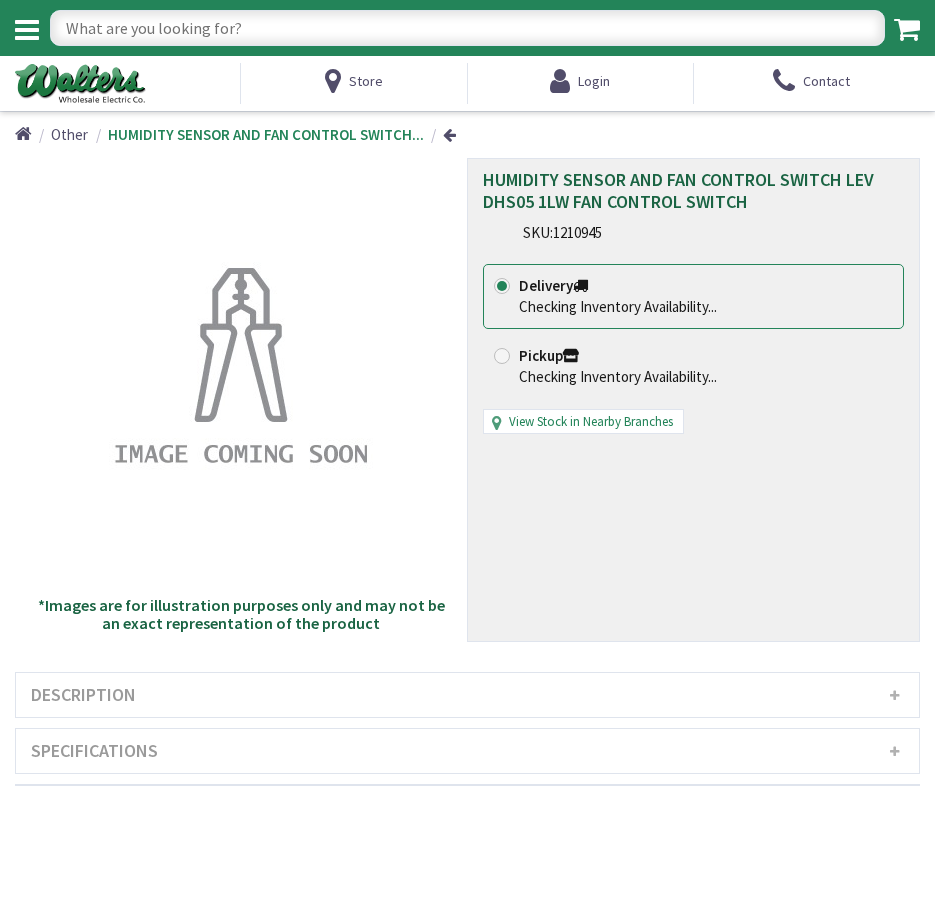 scroll, scrollTop: 0, scrollLeft: 0, axis: both 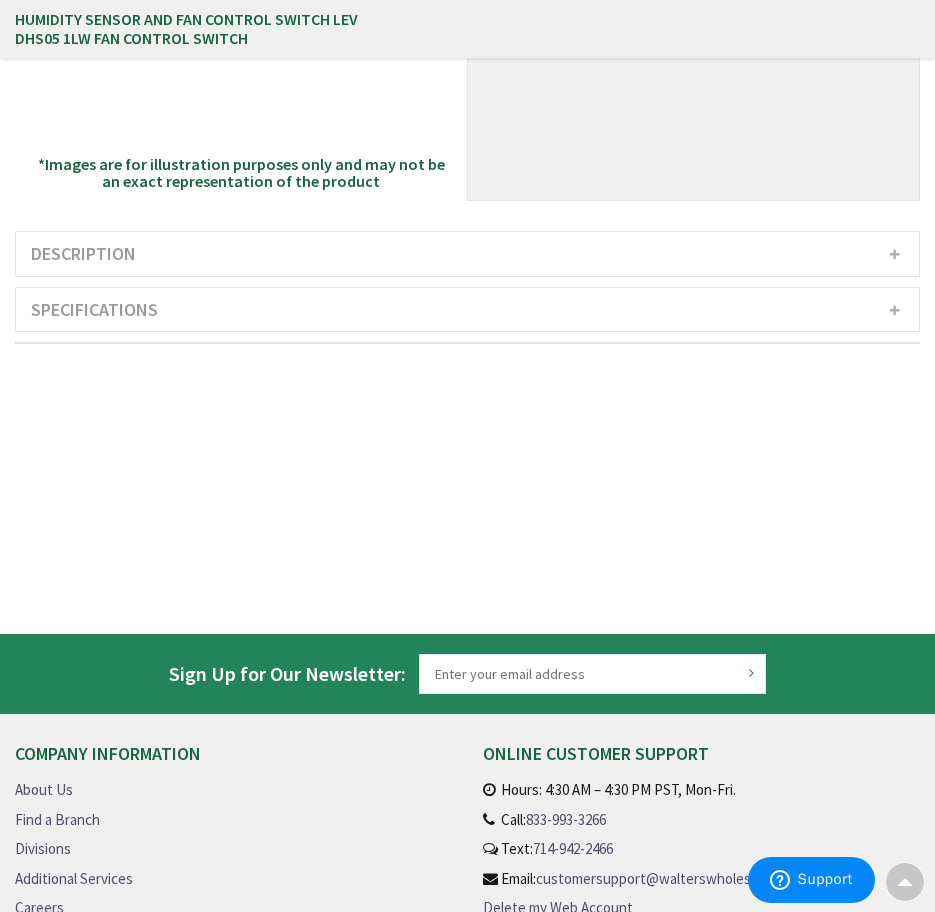click on "Description
FAN CONTROL SWITCH
×
Product Video
Specifications
Manufacturer Name
LEVITON MFG CO
Manufacturer Part Number
DHS05-1LW
Country Of Origin UPC" at bounding box center (467, 288) 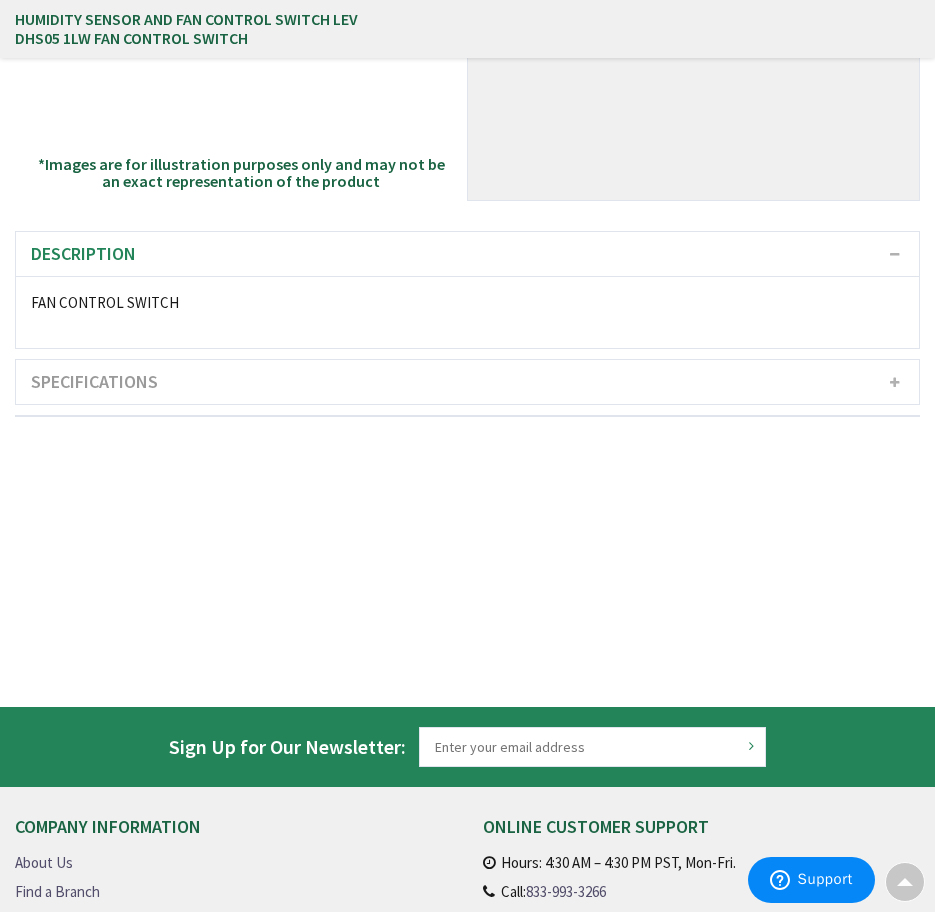 click on "Specifications" at bounding box center [467, 382] 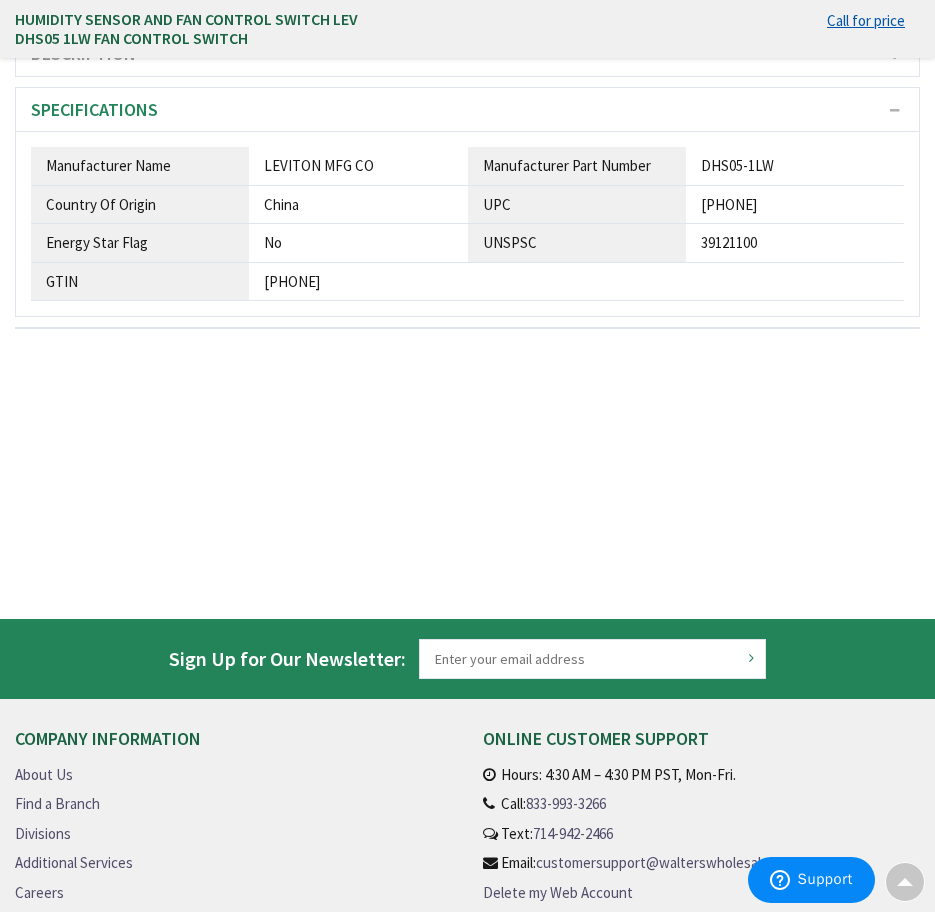scroll, scrollTop: 0, scrollLeft: 0, axis: both 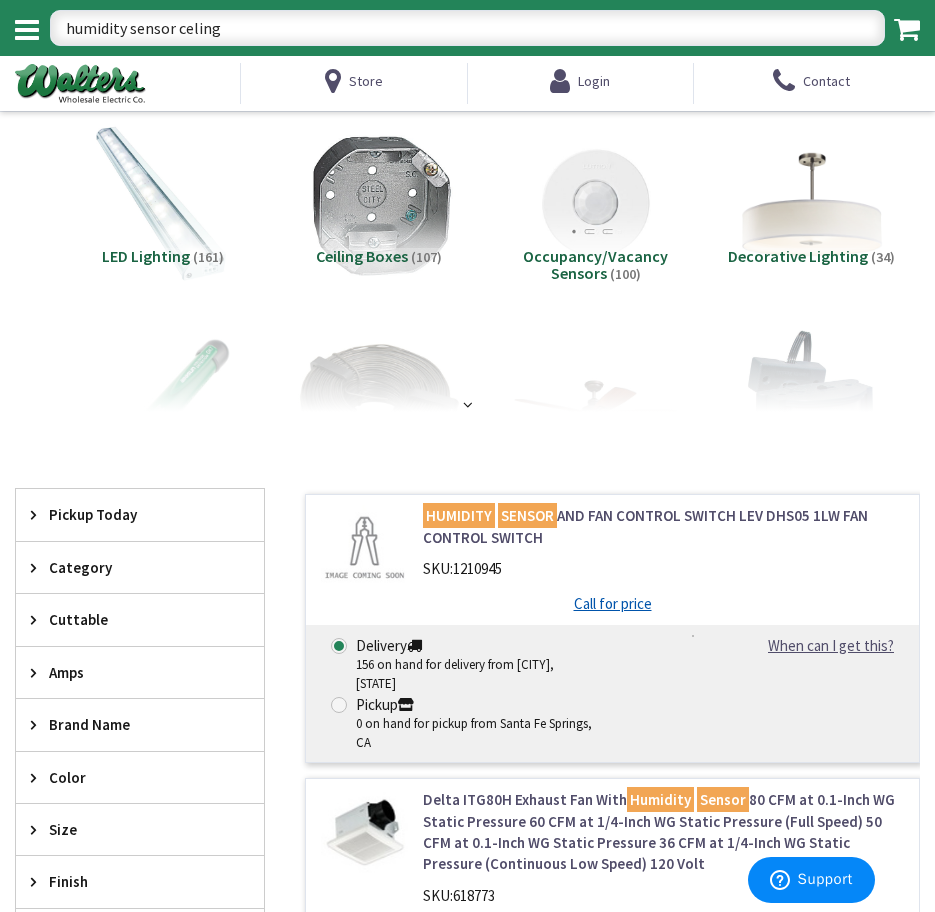 type on "humidity sensor ceiling" 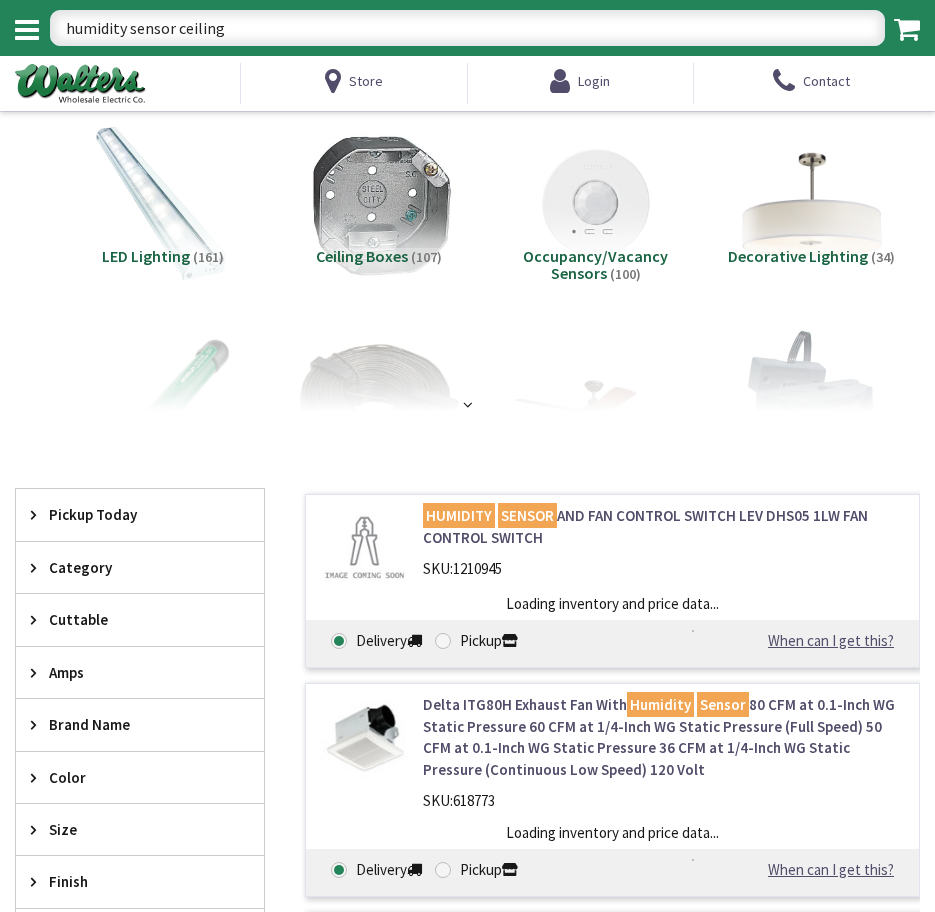 scroll, scrollTop: 0, scrollLeft: 0, axis: both 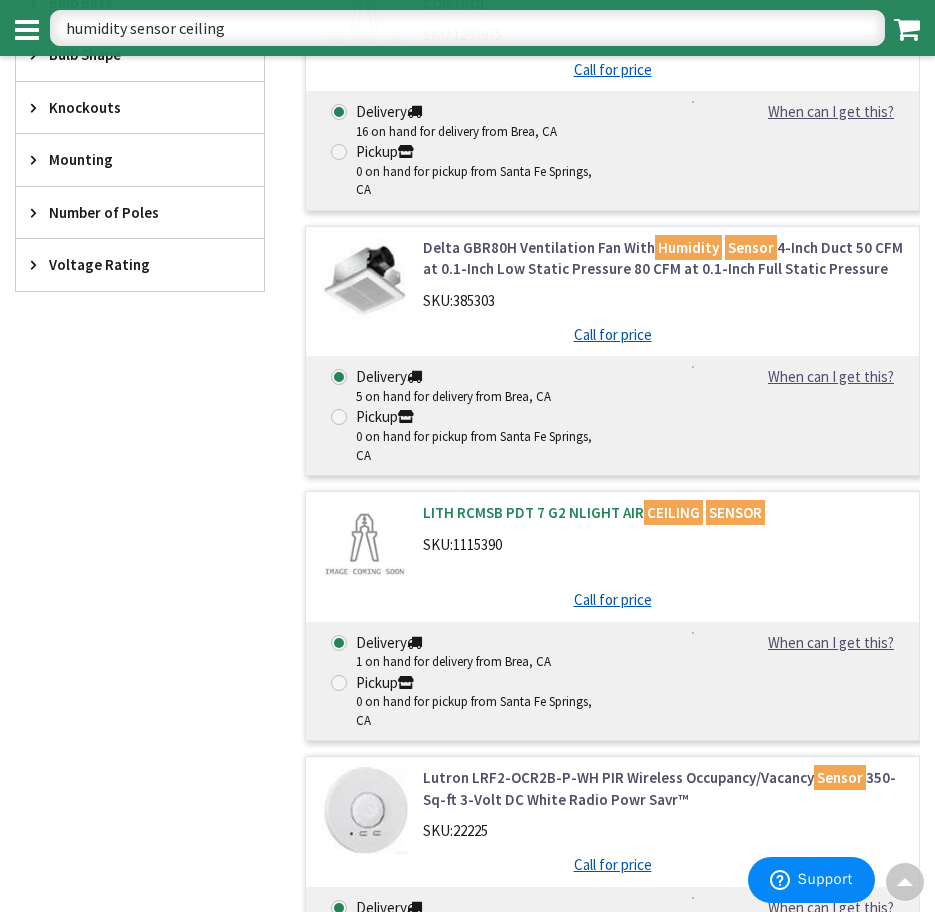 click on "LITH RCMSB PDT 7 G2 NLIGHT AIR  CEILING   SENSOR" at bounding box center (663, 512) 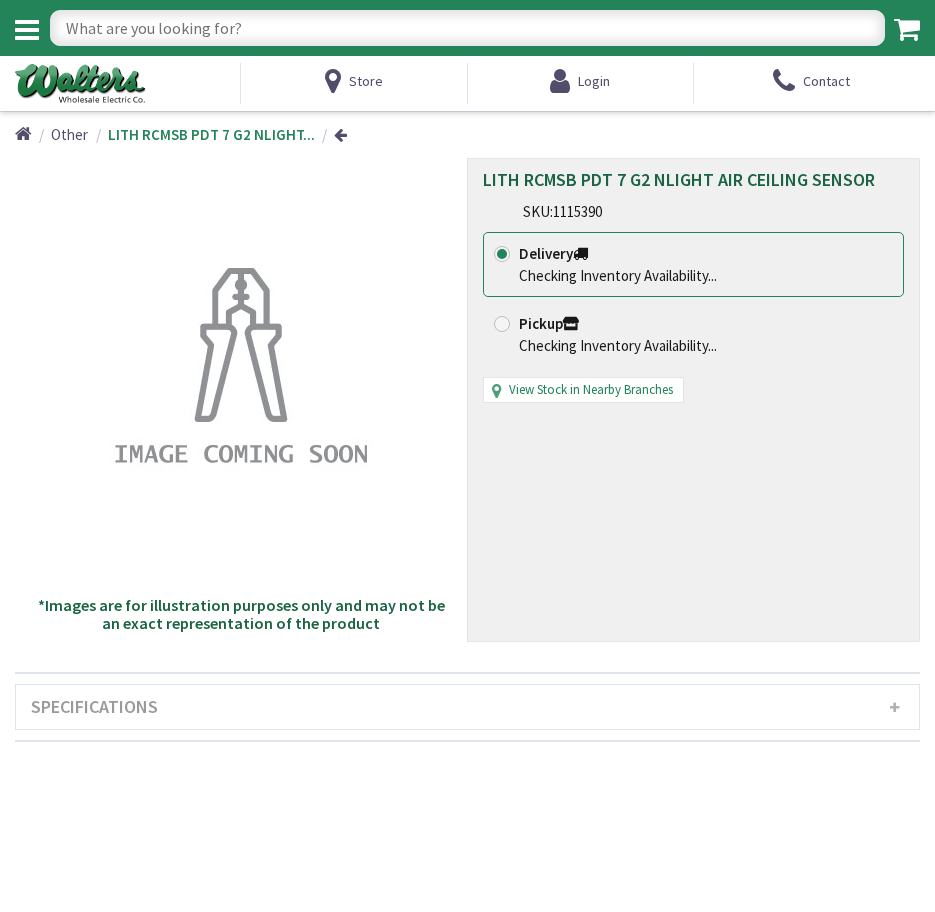 scroll, scrollTop: 0, scrollLeft: 0, axis: both 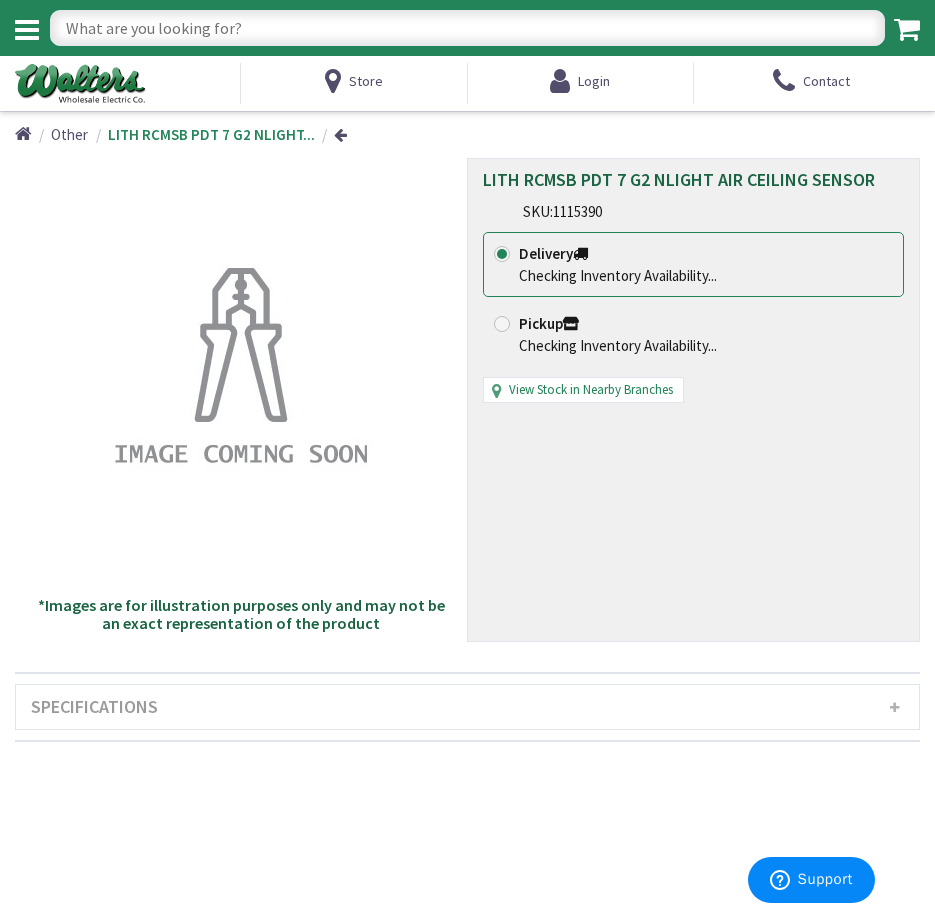 click on "Specifications" at bounding box center (467, 707) 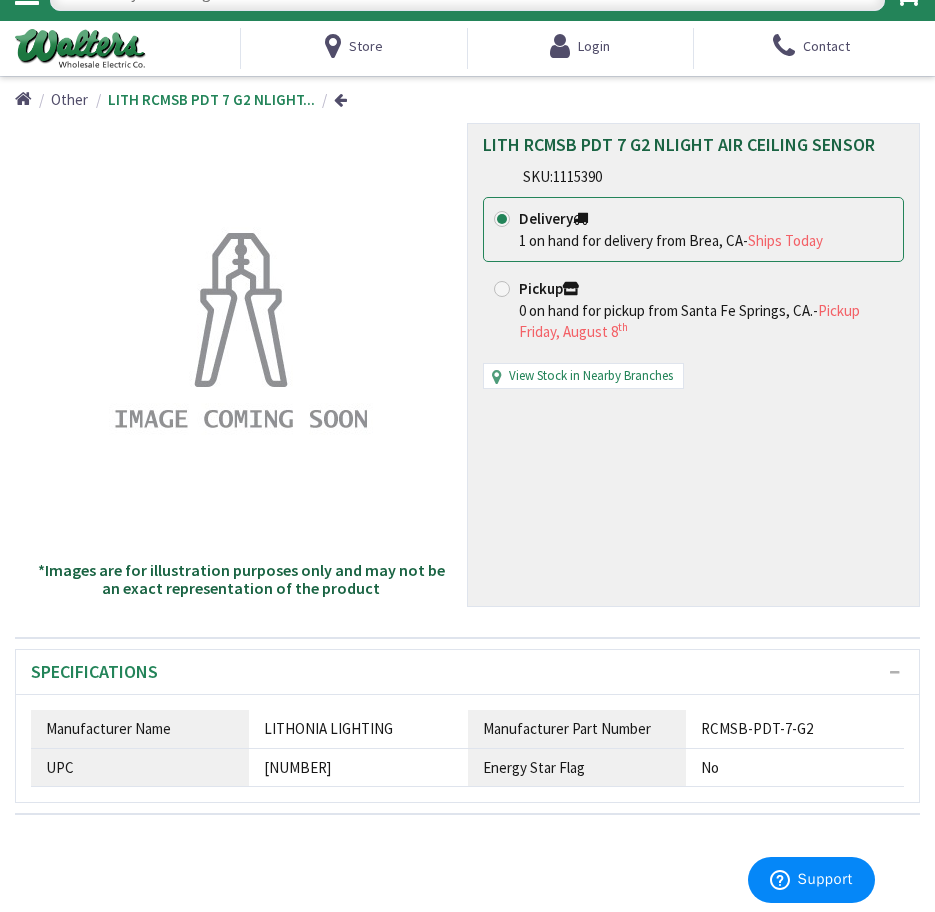scroll, scrollTop: 0, scrollLeft: 0, axis: both 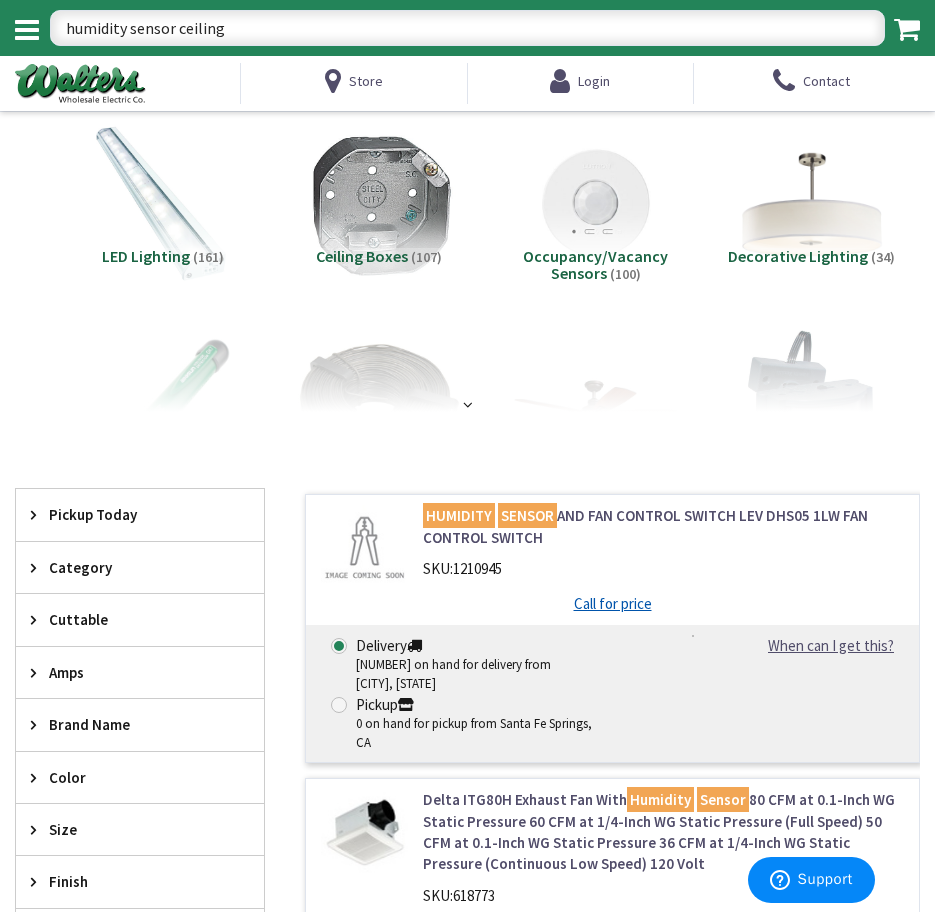 click on "humidity sensor ceiling" at bounding box center [467, 28] 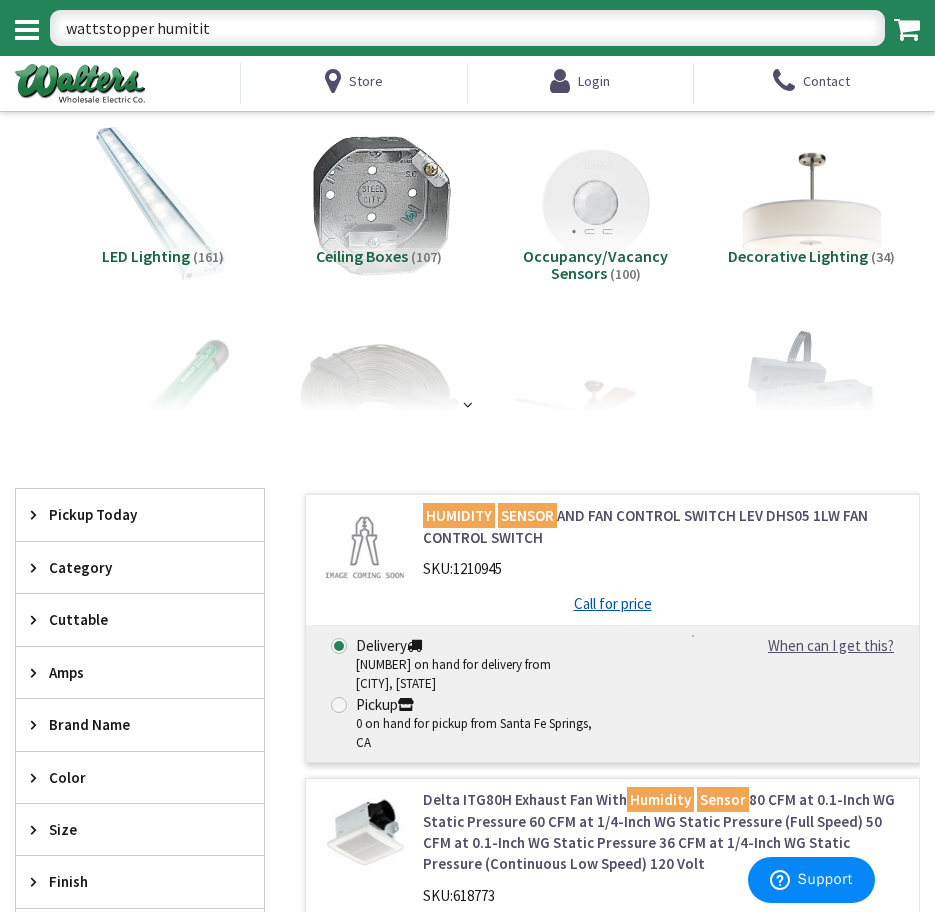type on "wattstopper humitity" 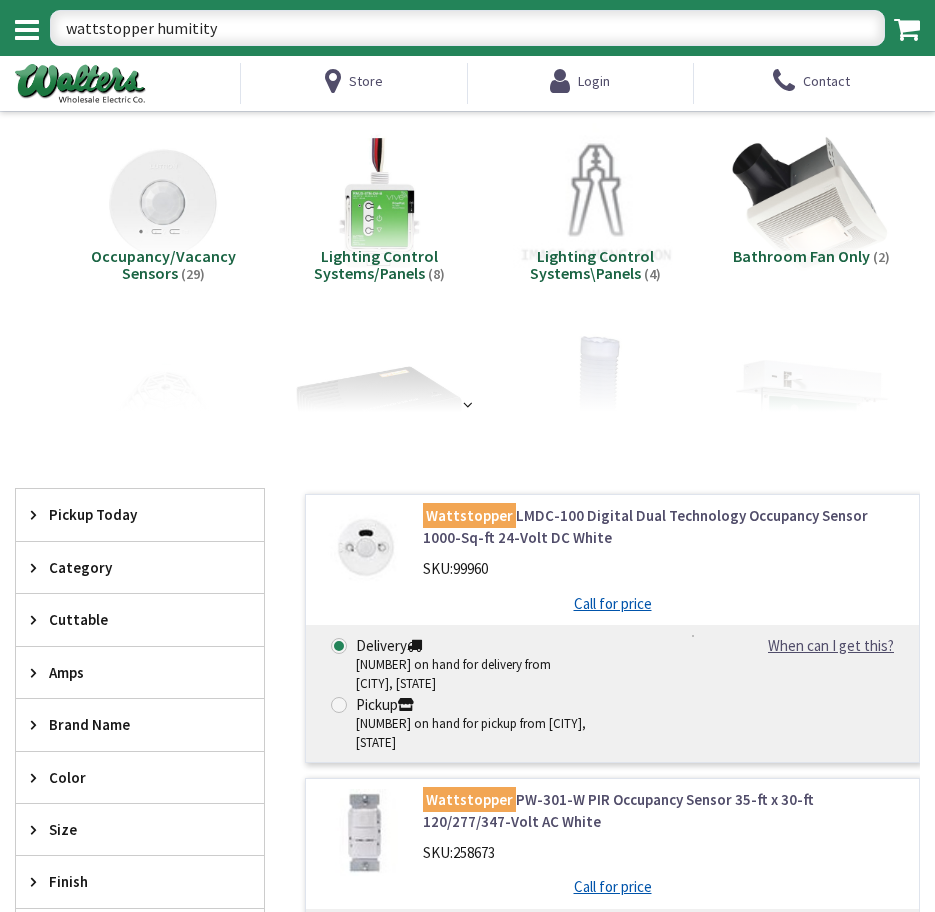 scroll, scrollTop: 0, scrollLeft: 0, axis: both 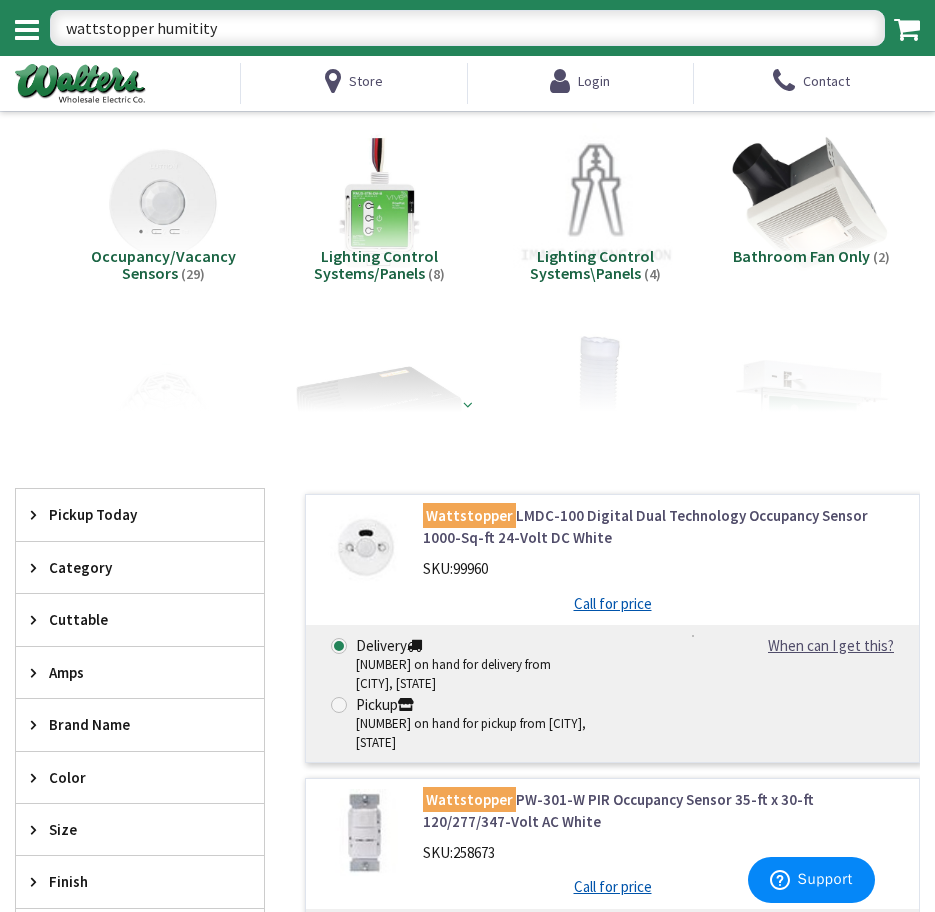 click at bounding box center (468, 404) 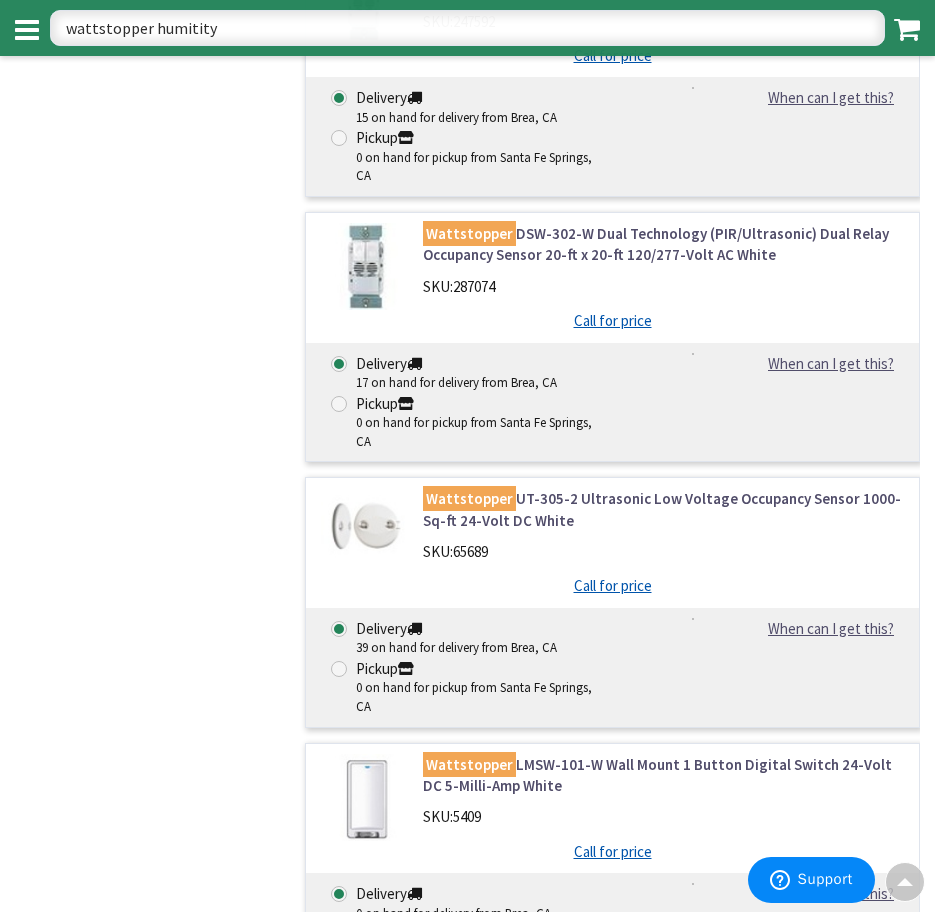scroll, scrollTop: 5300, scrollLeft: 0, axis: vertical 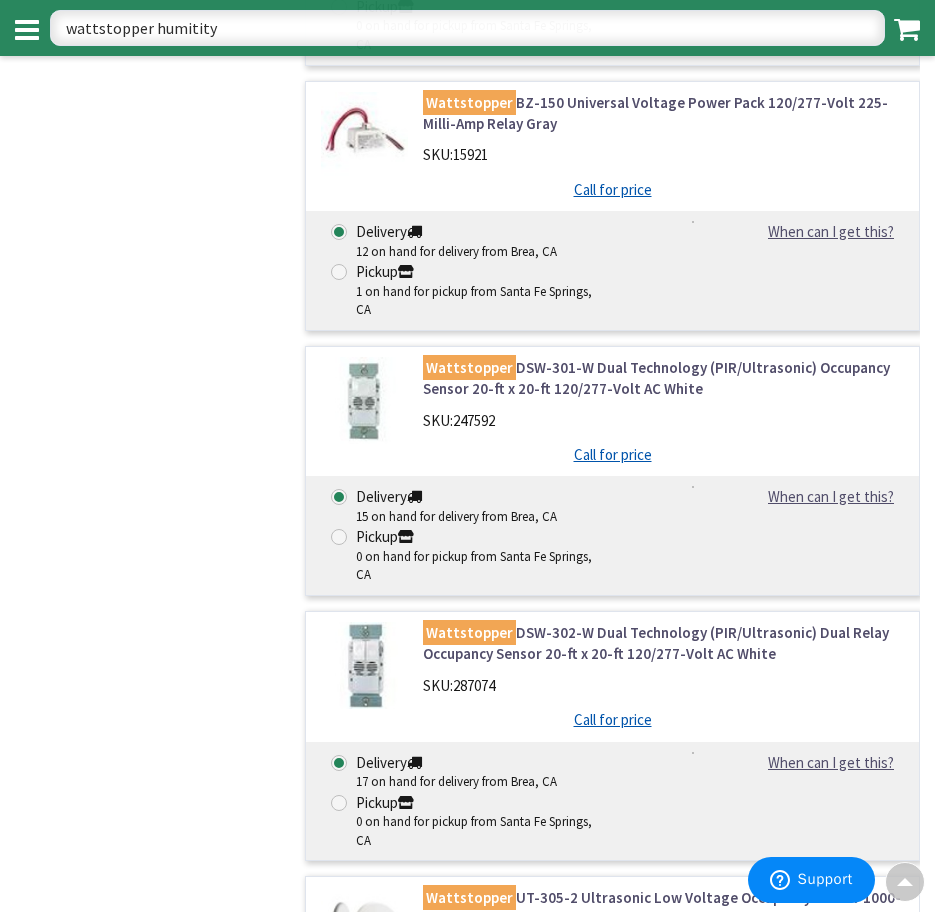 click on "wattstopper humitity" at bounding box center [467, 28] 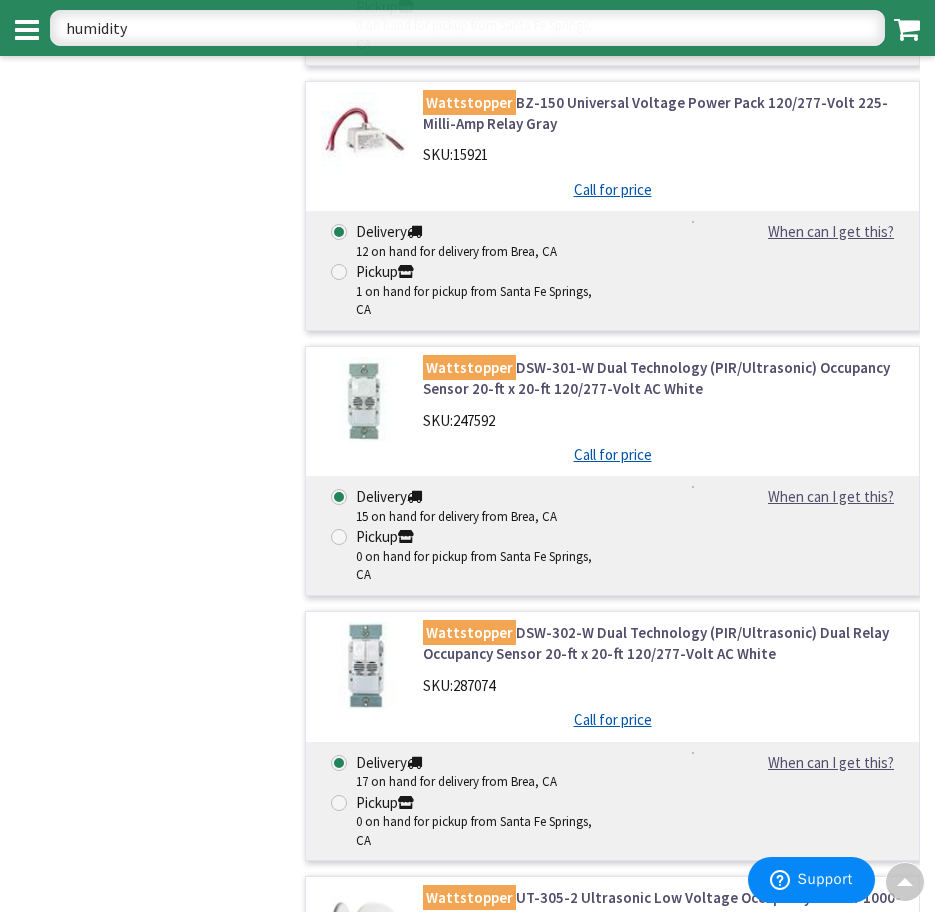 type on "humidity" 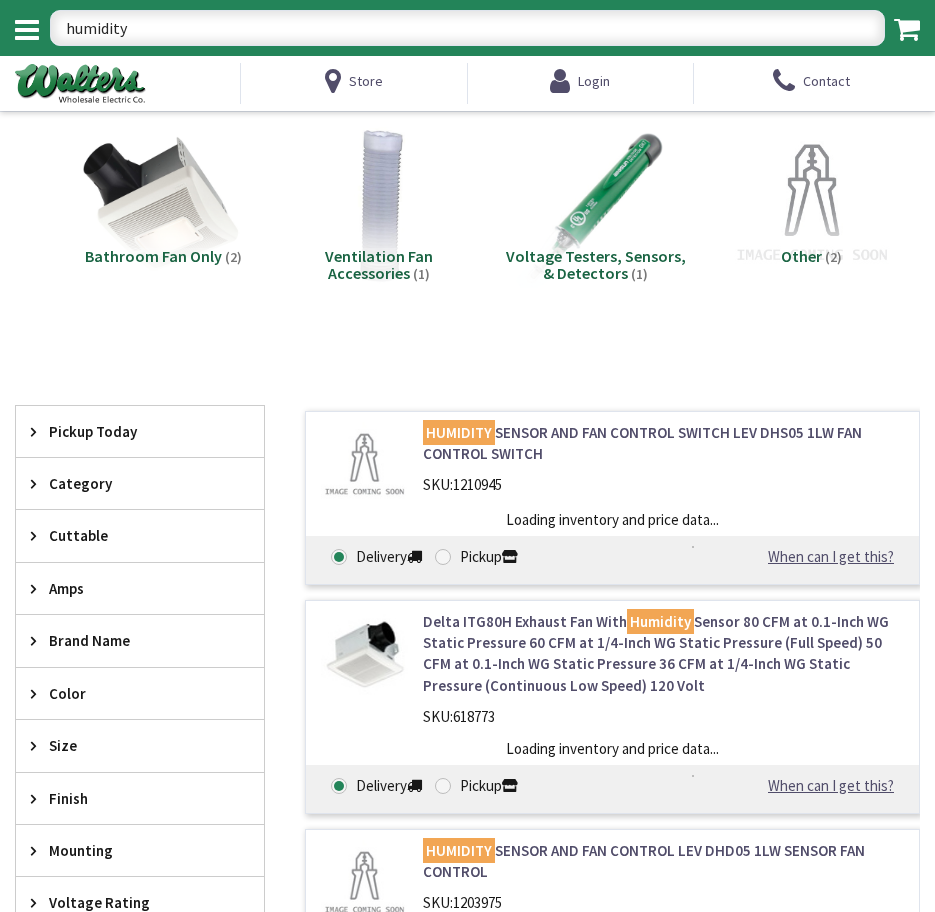 scroll, scrollTop: 0, scrollLeft: 0, axis: both 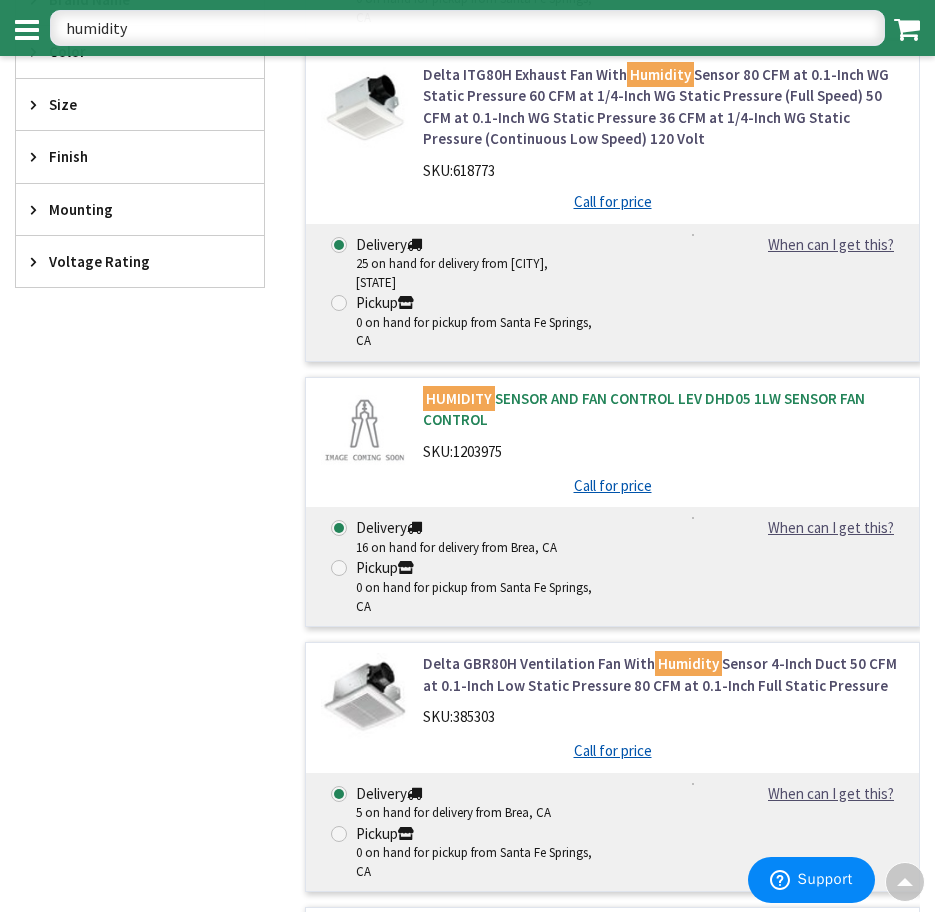 click on "HUMIDITY  SENSOR AND FAN CONTROL LEV DHD05 1LW SENSOR FAN CONTROL" at bounding box center [663, 409] 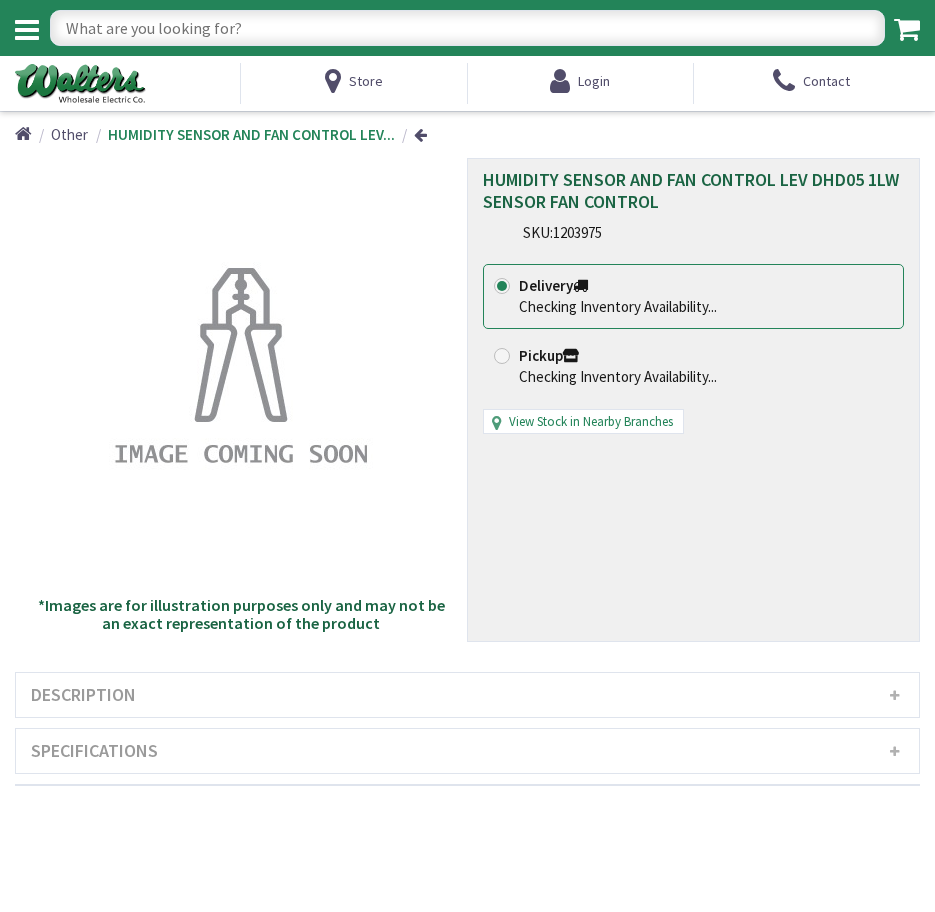 scroll, scrollTop: 0, scrollLeft: 0, axis: both 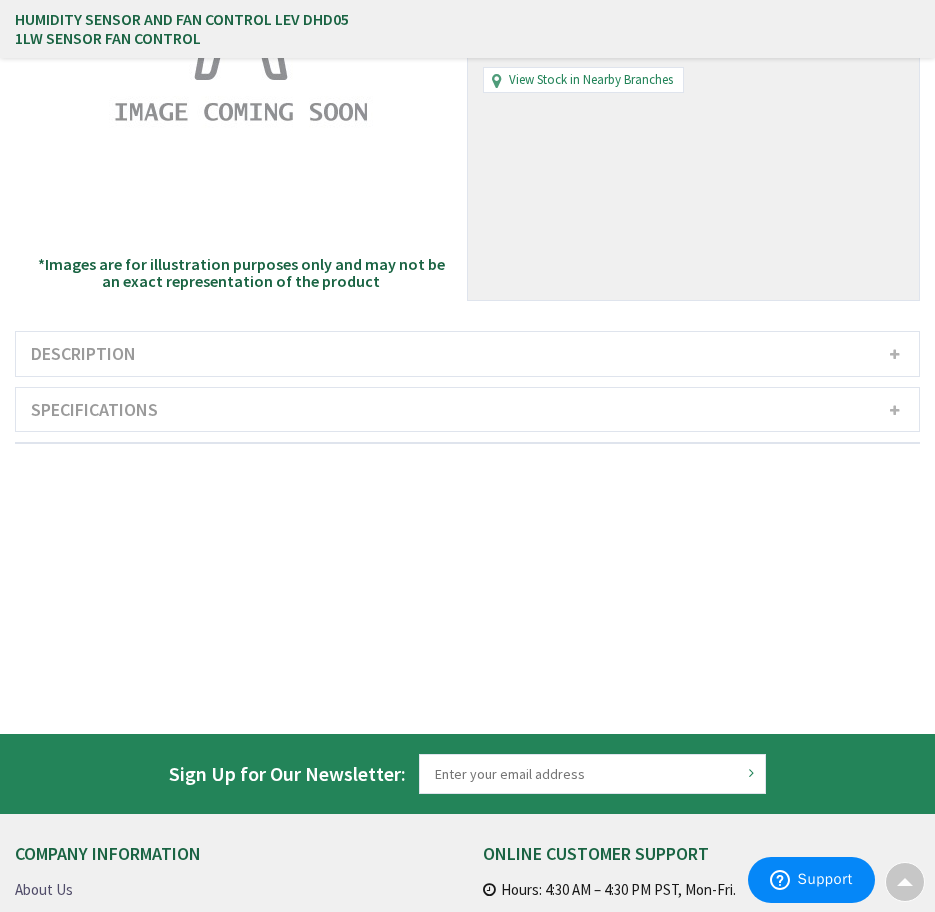 click on "Description" at bounding box center [467, 354] 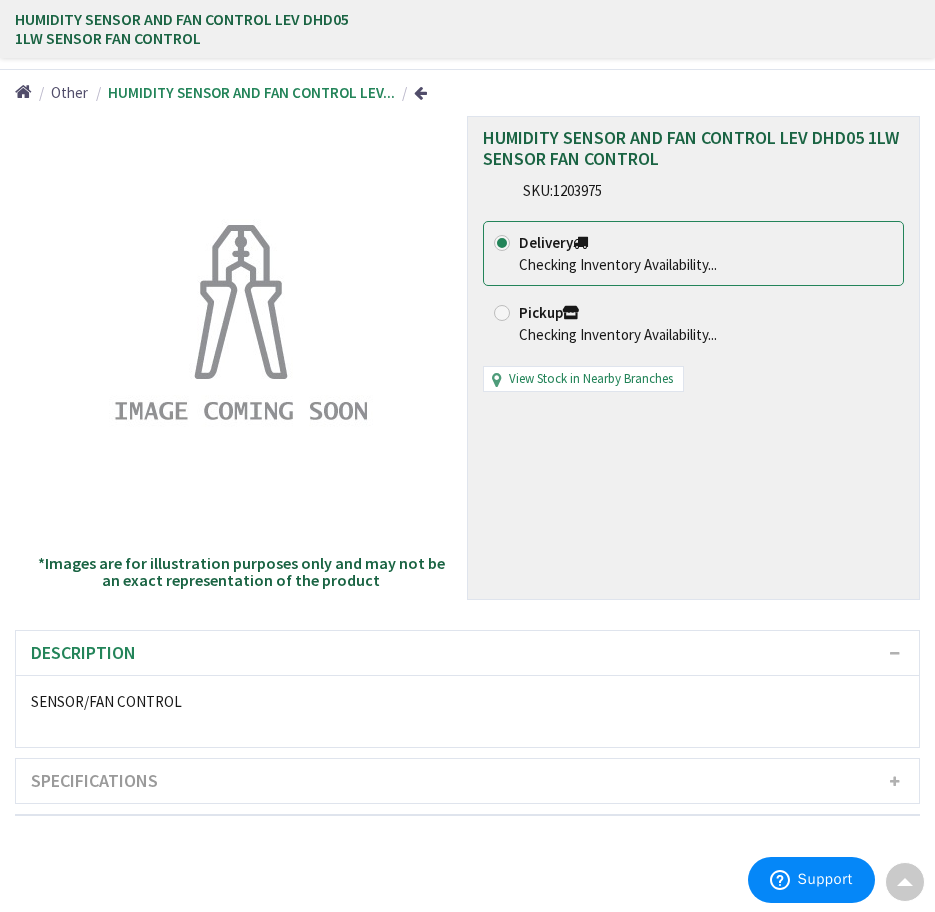 scroll, scrollTop: 0, scrollLeft: 0, axis: both 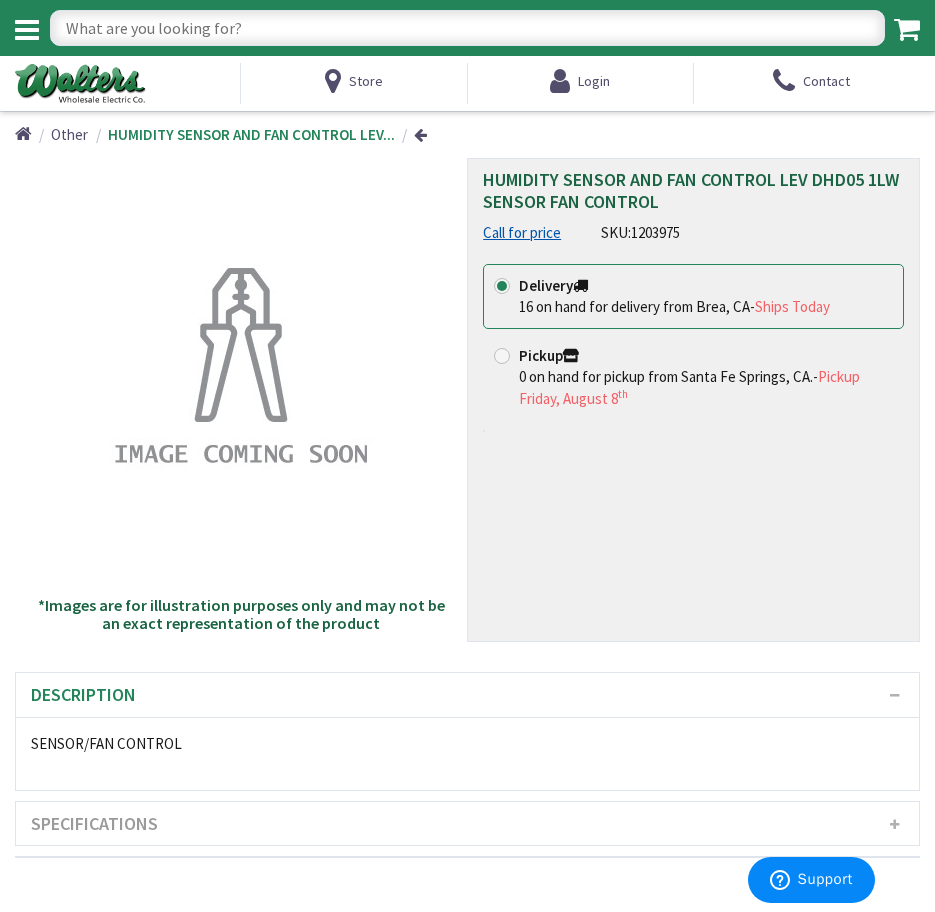 drag, startPoint x: 844, startPoint y: 180, endPoint x: 825, endPoint y: 175, distance: 19.646883 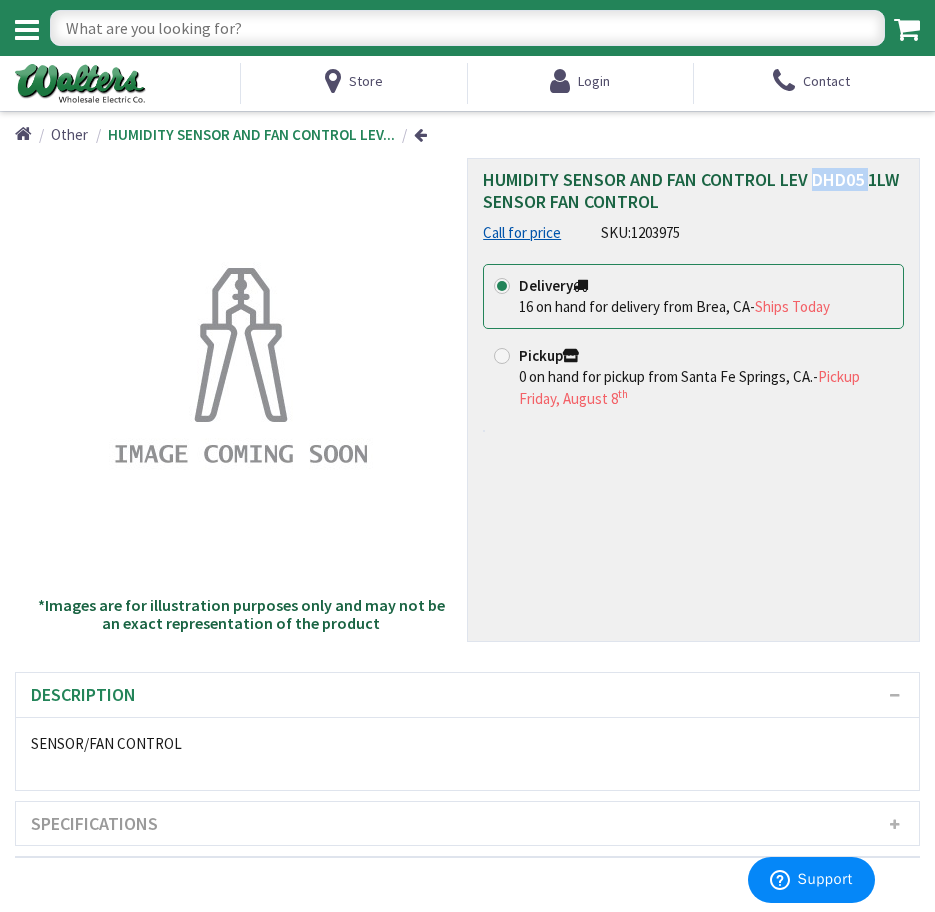 click on "HUMIDITY SENSOR AND FAN CONTROL LEV DHD05 1LW SENSOR FAN CONTROL" at bounding box center [691, 190] 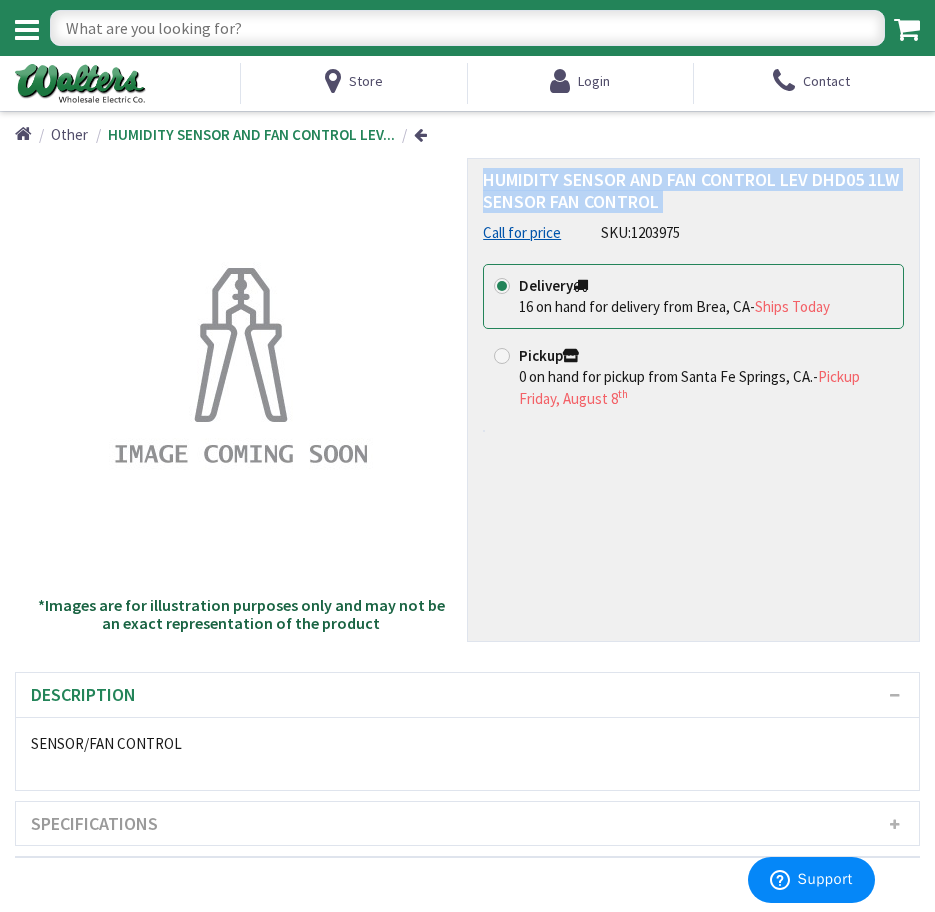 click on "HUMIDITY SENSOR AND FAN CONTROL LEV DHD05 1LW SENSOR FAN CONTROL" at bounding box center (691, 190) 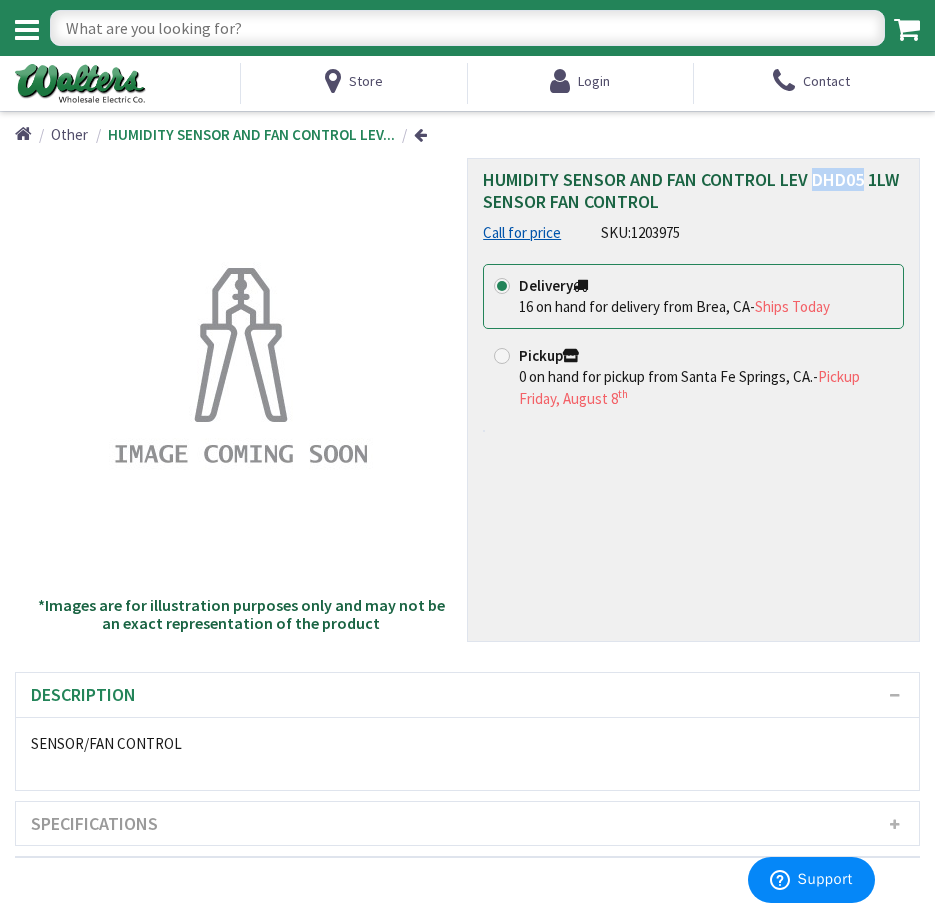 drag, startPoint x: 812, startPoint y: 175, endPoint x: 863, endPoint y: 180, distance: 51.24451 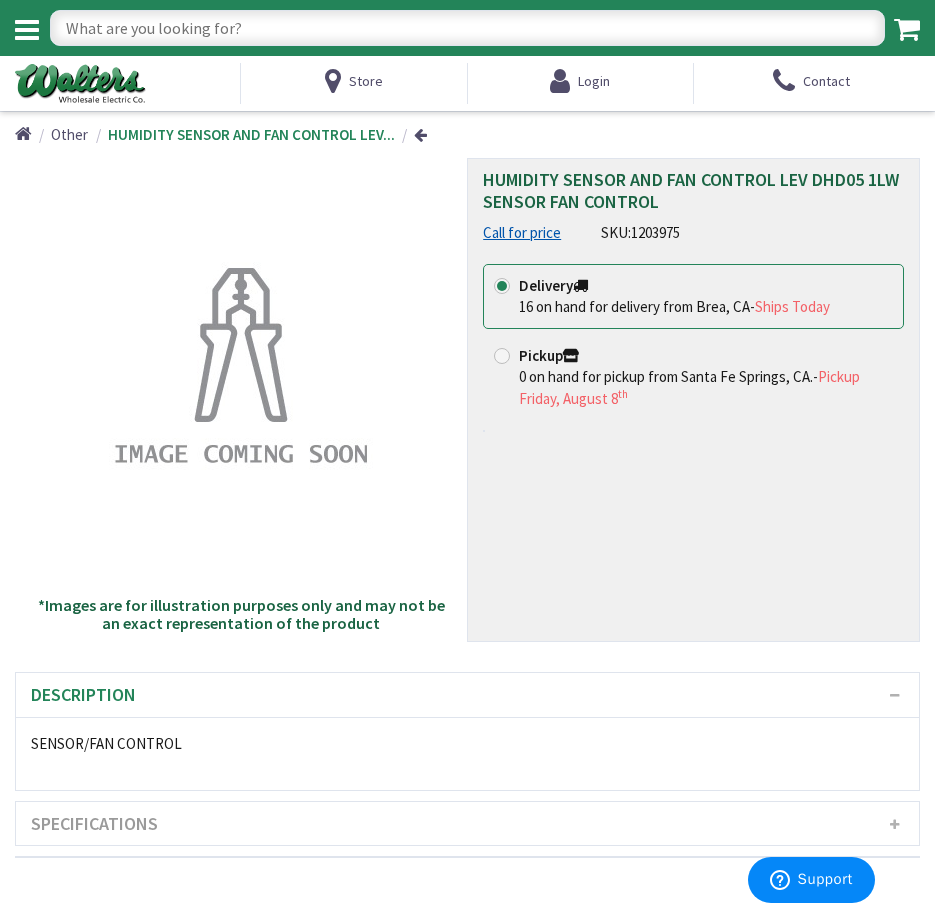 click at bounding box center (467, 28) 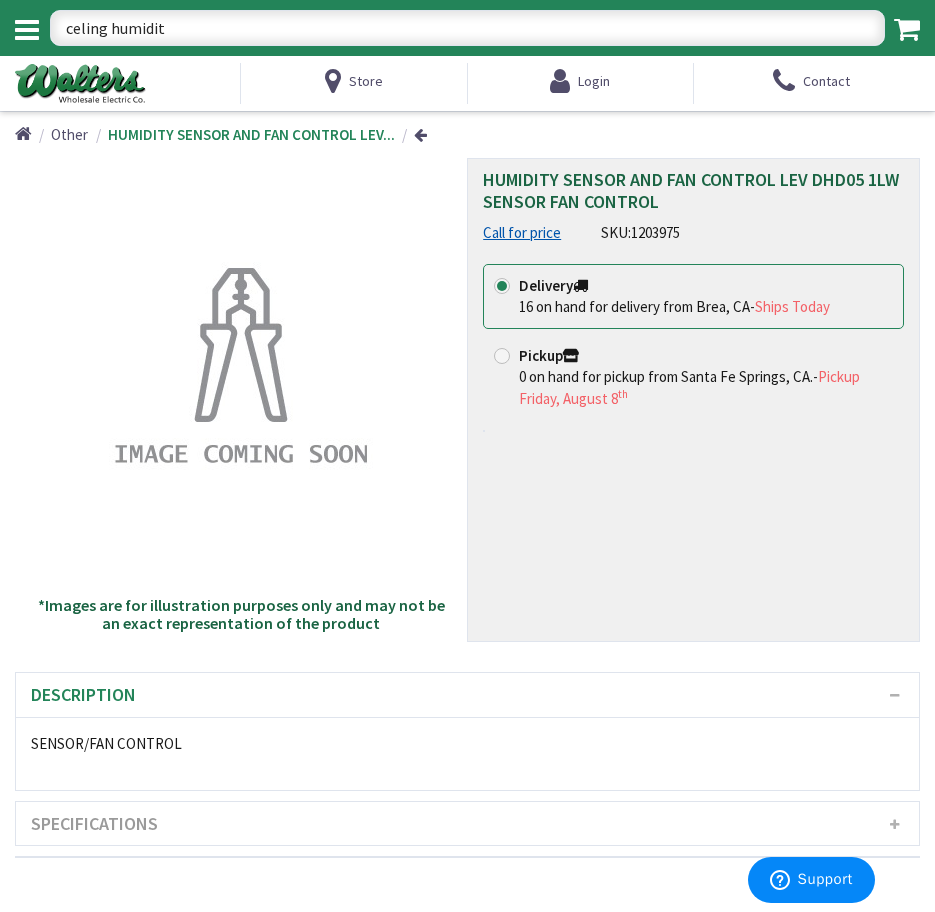 type on "celing humidity" 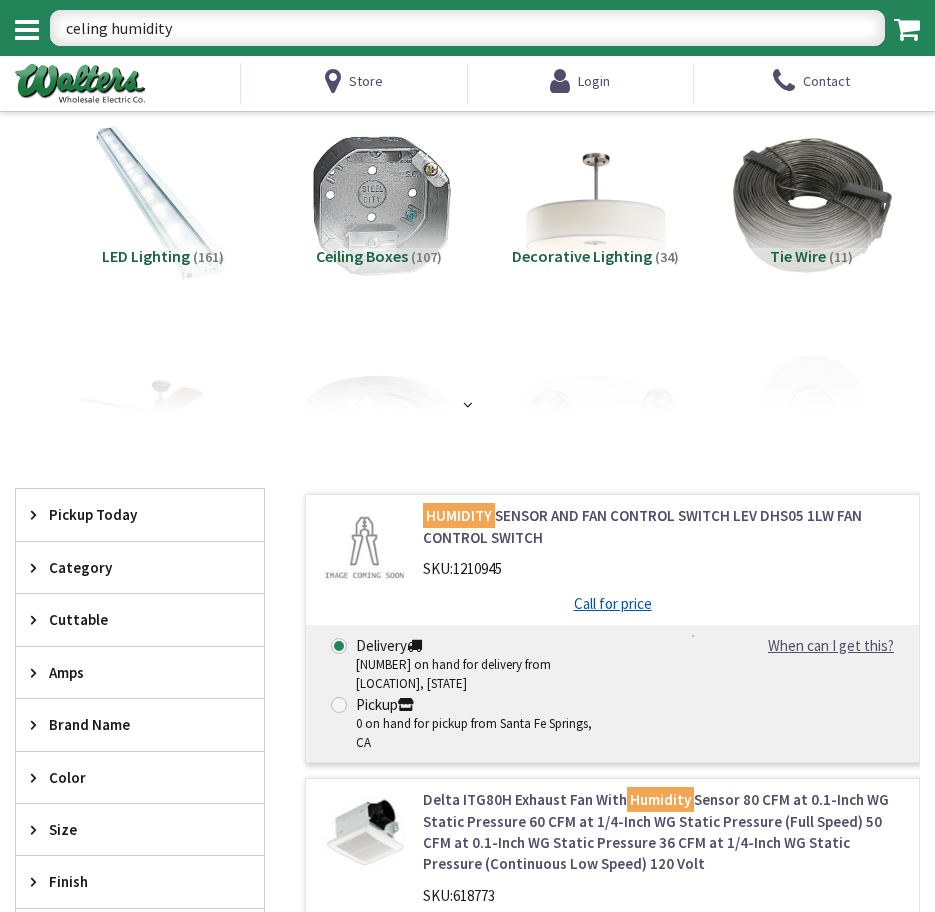 scroll, scrollTop: 0, scrollLeft: 0, axis: both 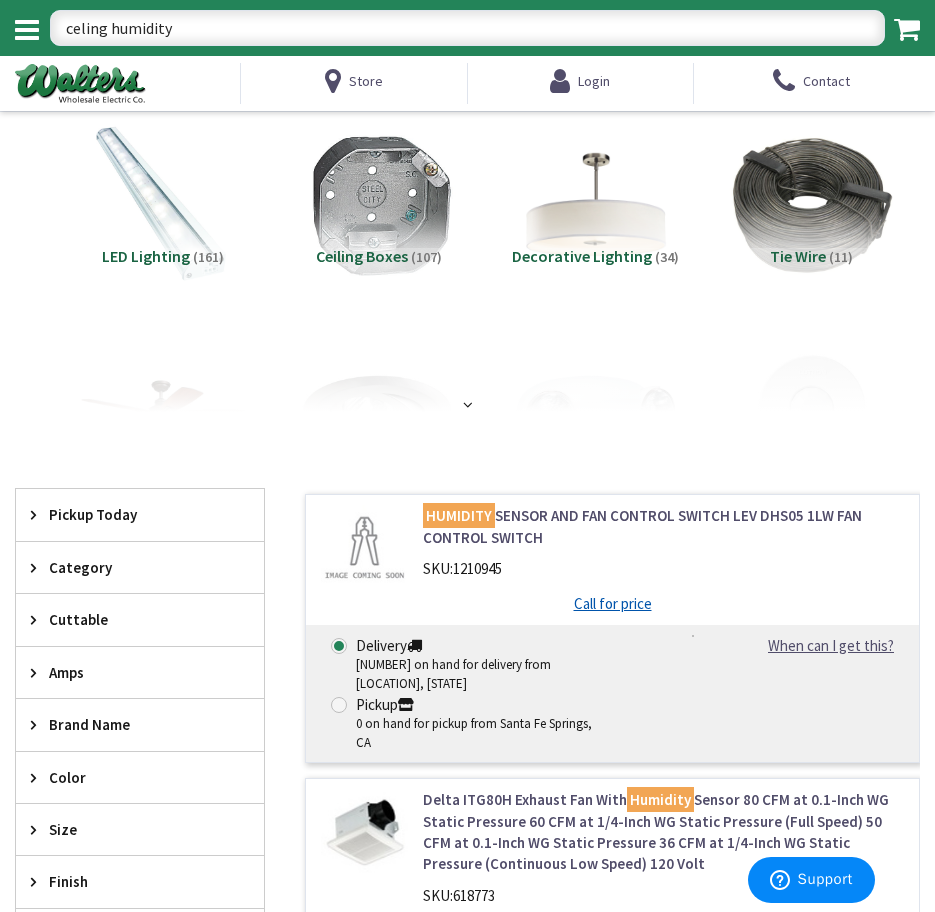 type on "ceiling humidity" 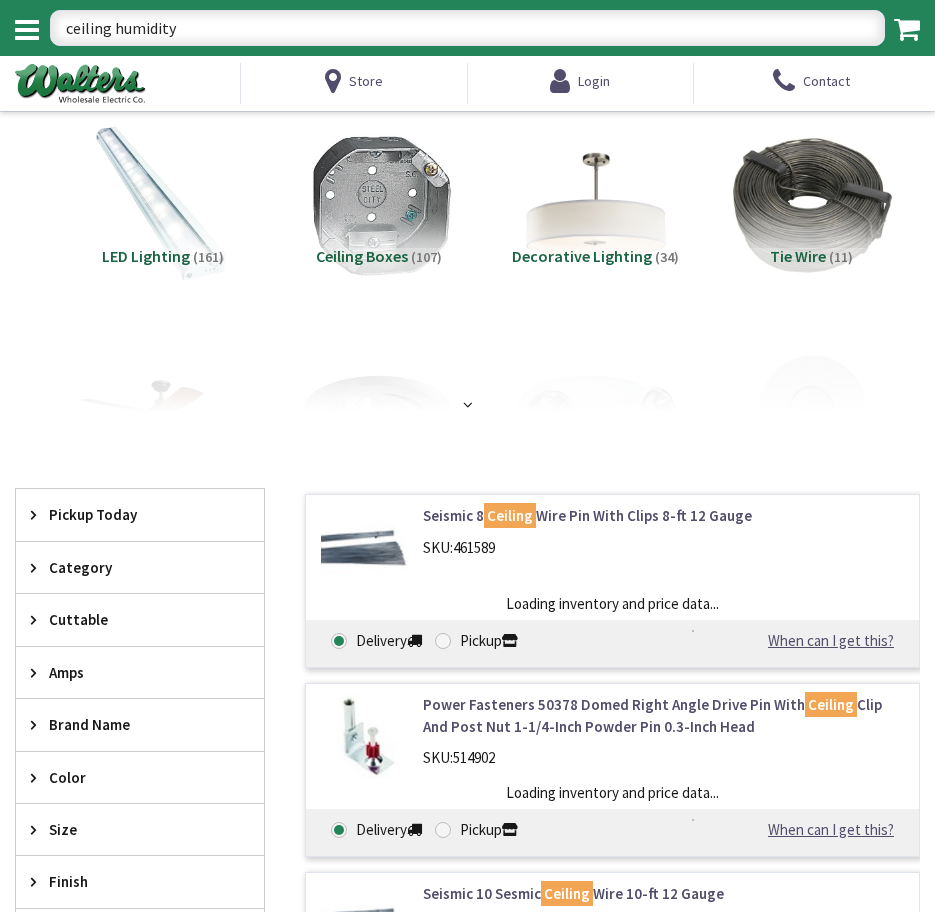 scroll, scrollTop: 0, scrollLeft: 0, axis: both 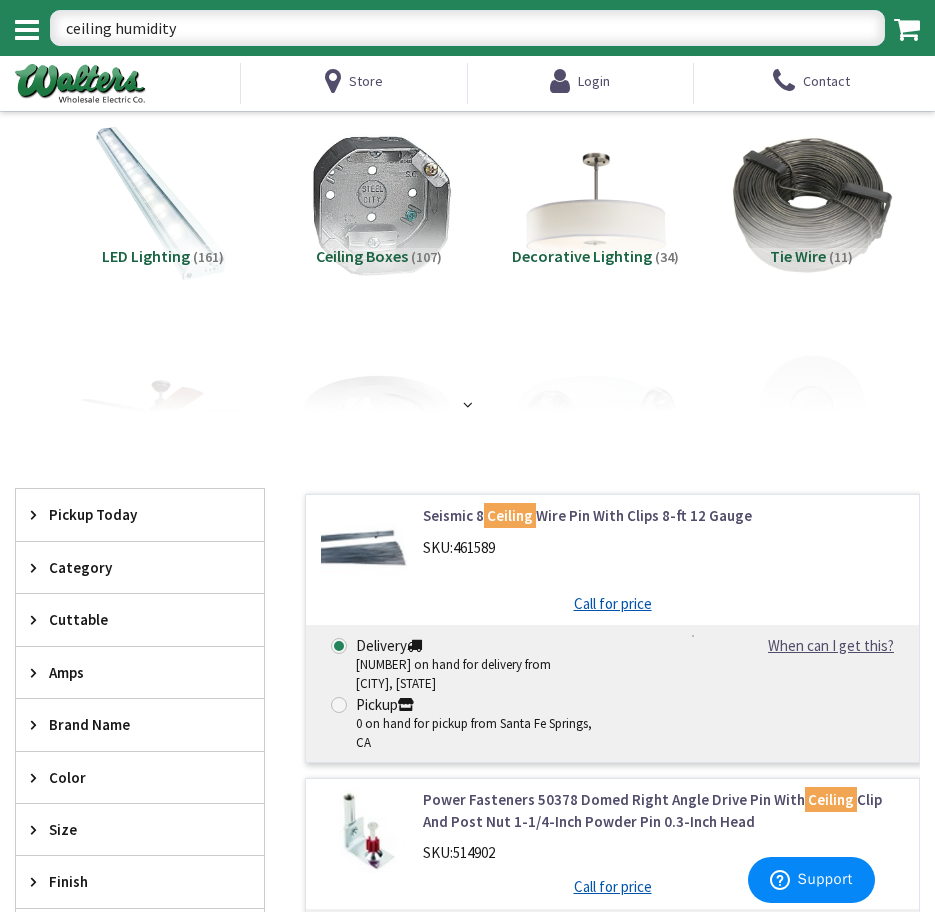 click on "ceiling humidity" at bounding box center (467, 28) 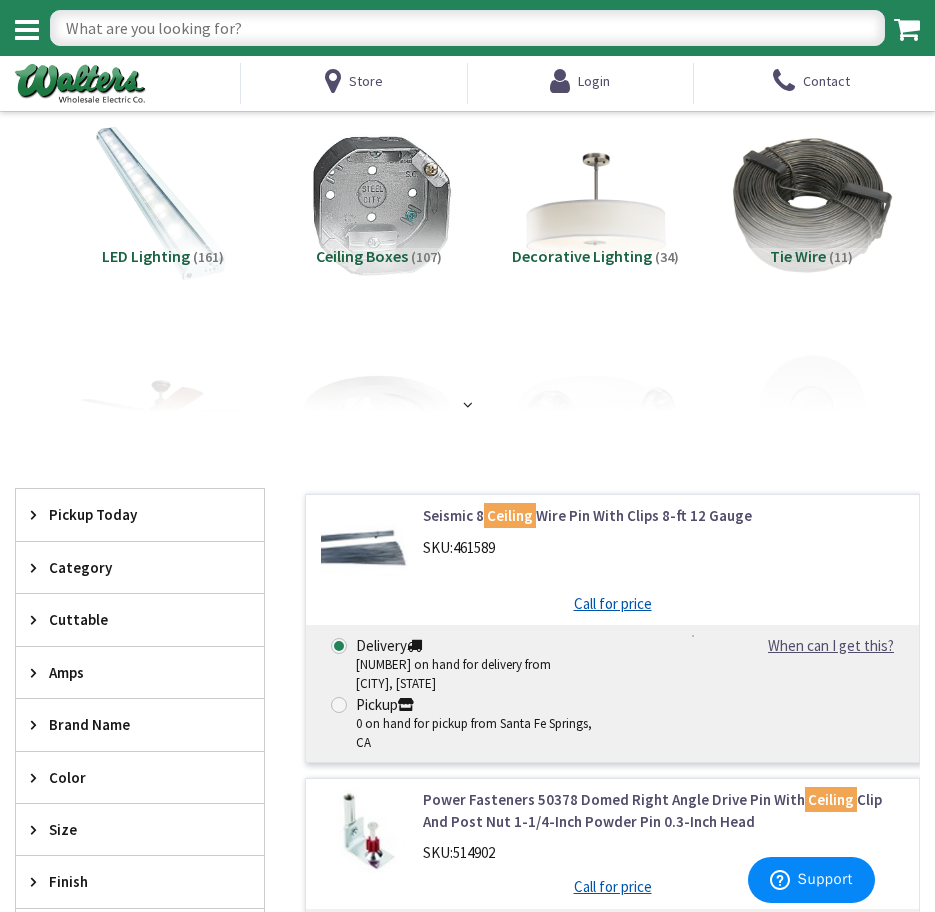 click at bounding box center (467, 28) 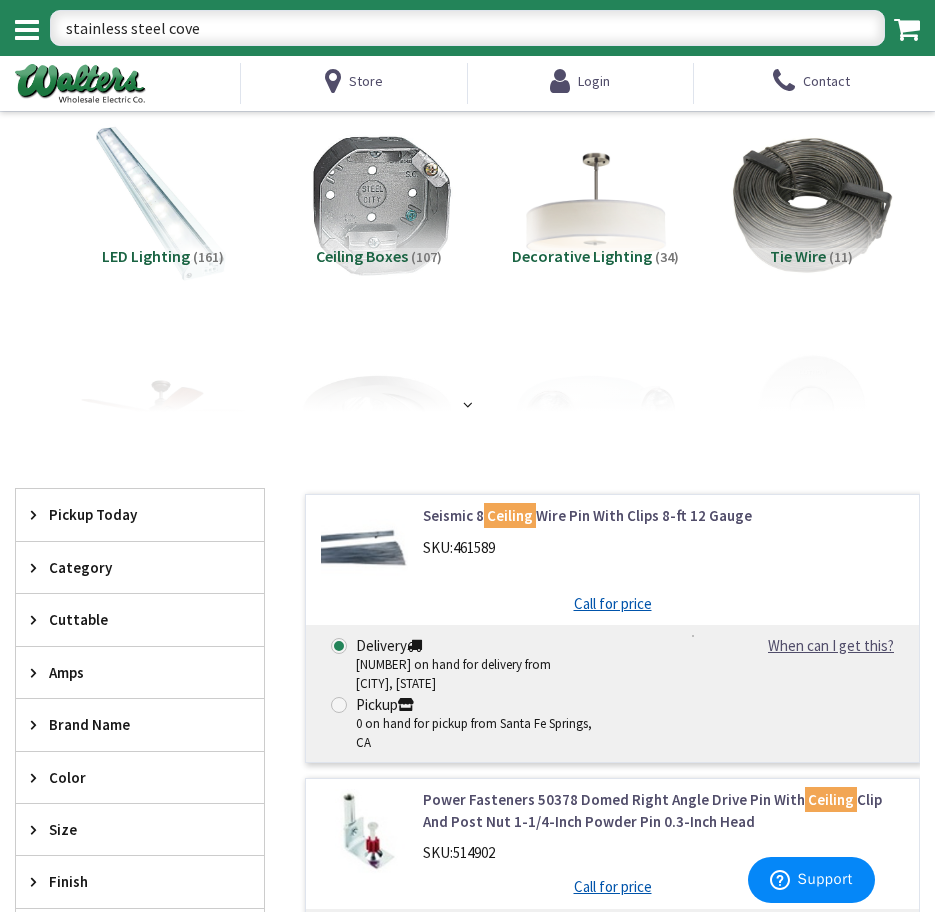 type on "stainless steel cover" 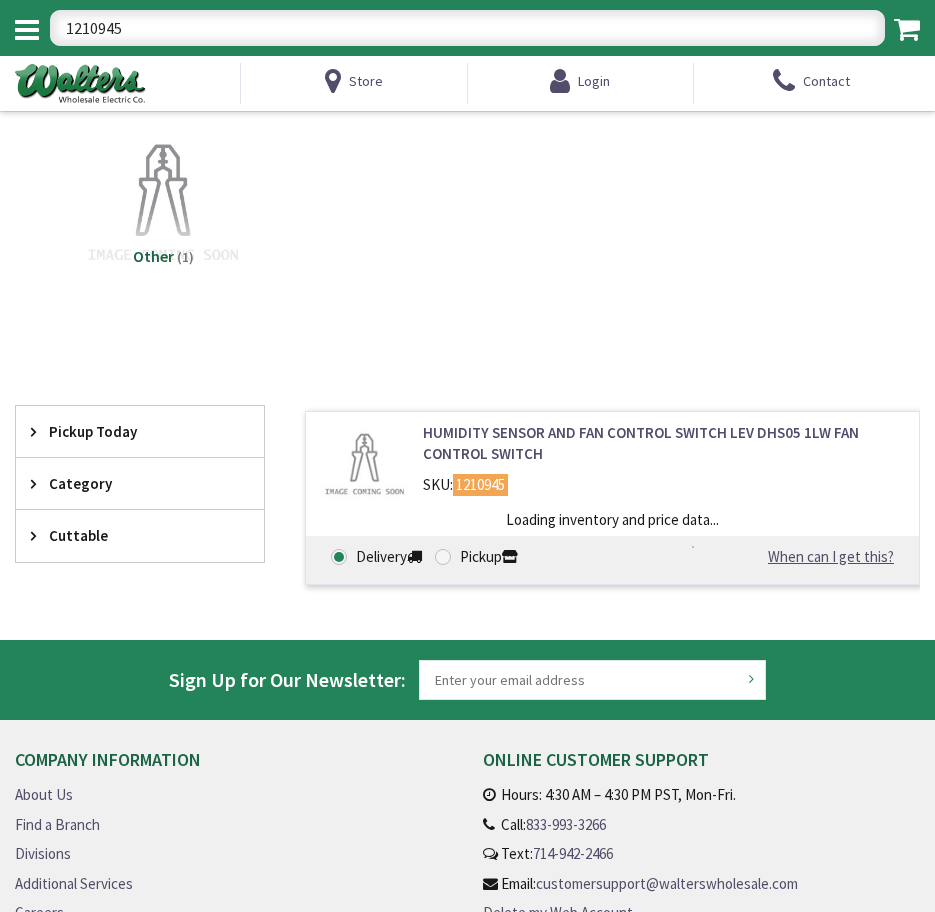 scroll, scrollTop: 0, scrollLeft: 0, axis: both 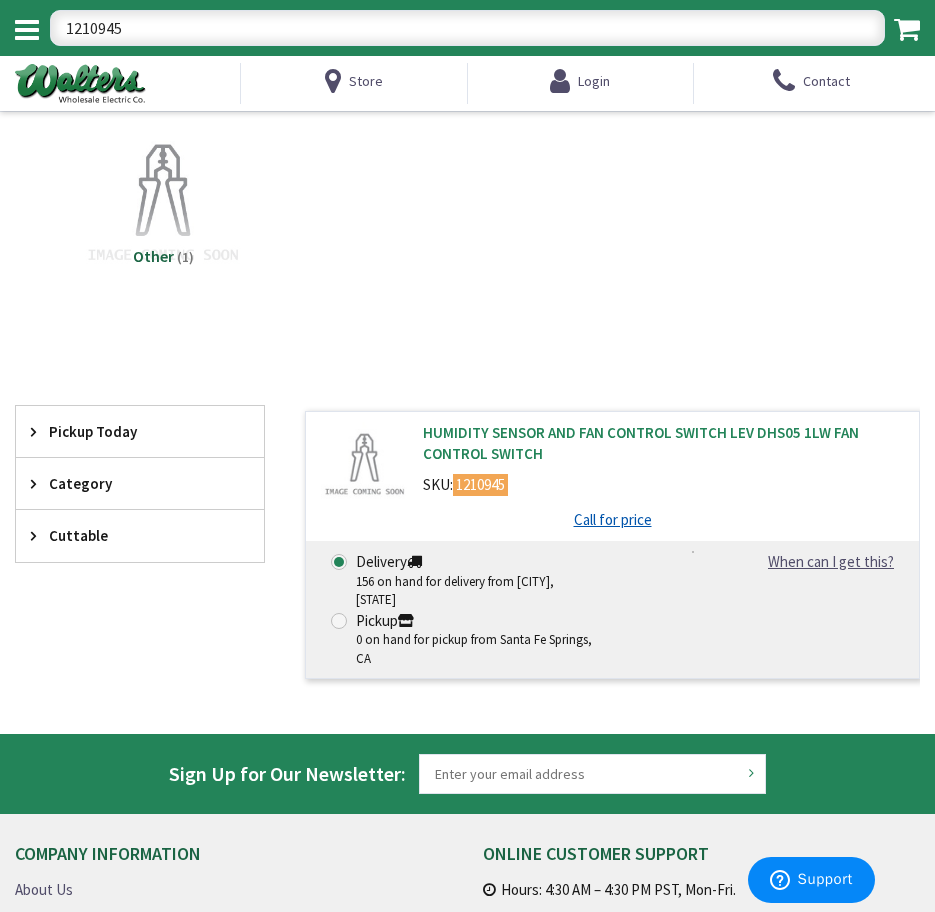 click on "HUMIDITY SENSOR AND FAN CONTROL SWITCH LEV DHS05 1LW FAN CONTROL SWITCH" at bounding box center [663, 443] 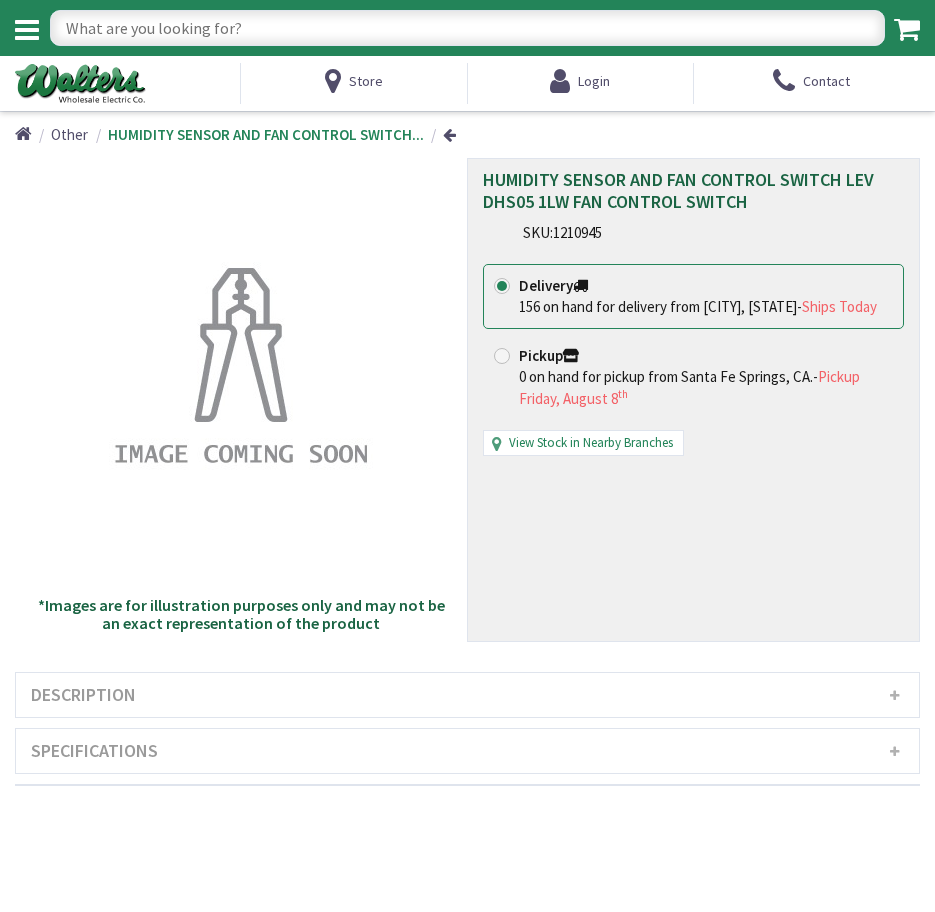 scroll, scrollTop: 0, scrollLeft: 0, axis: both 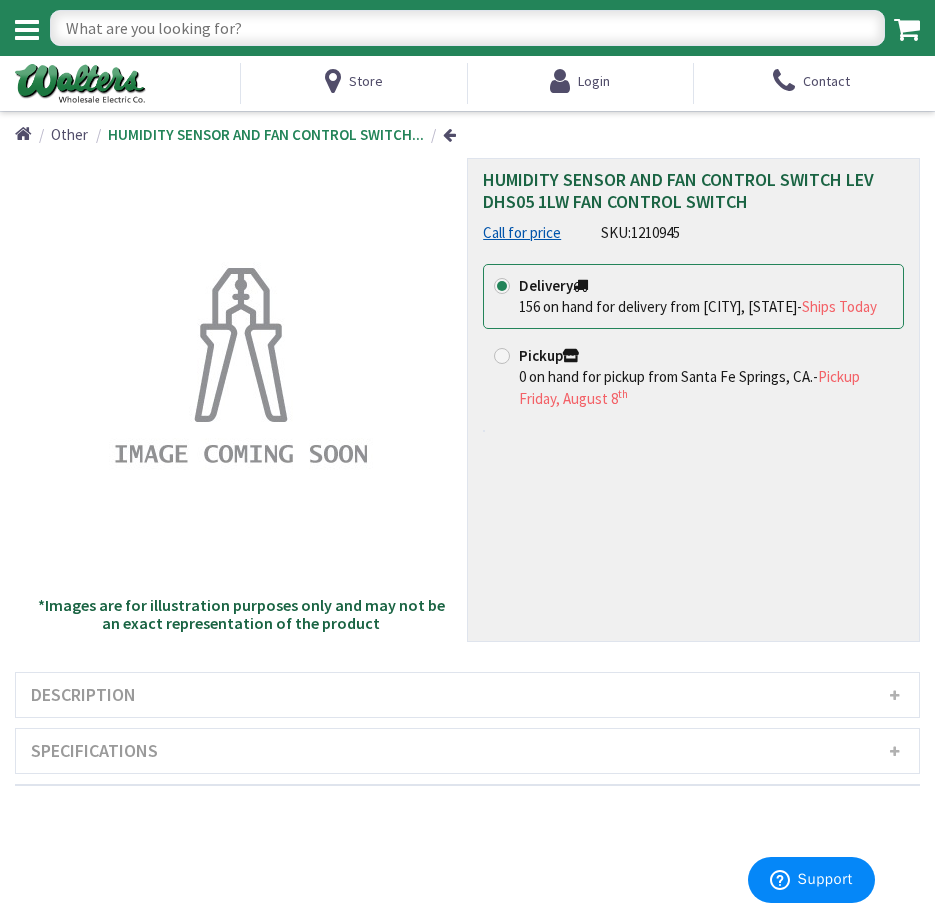 click at bounding box center (467, 28) 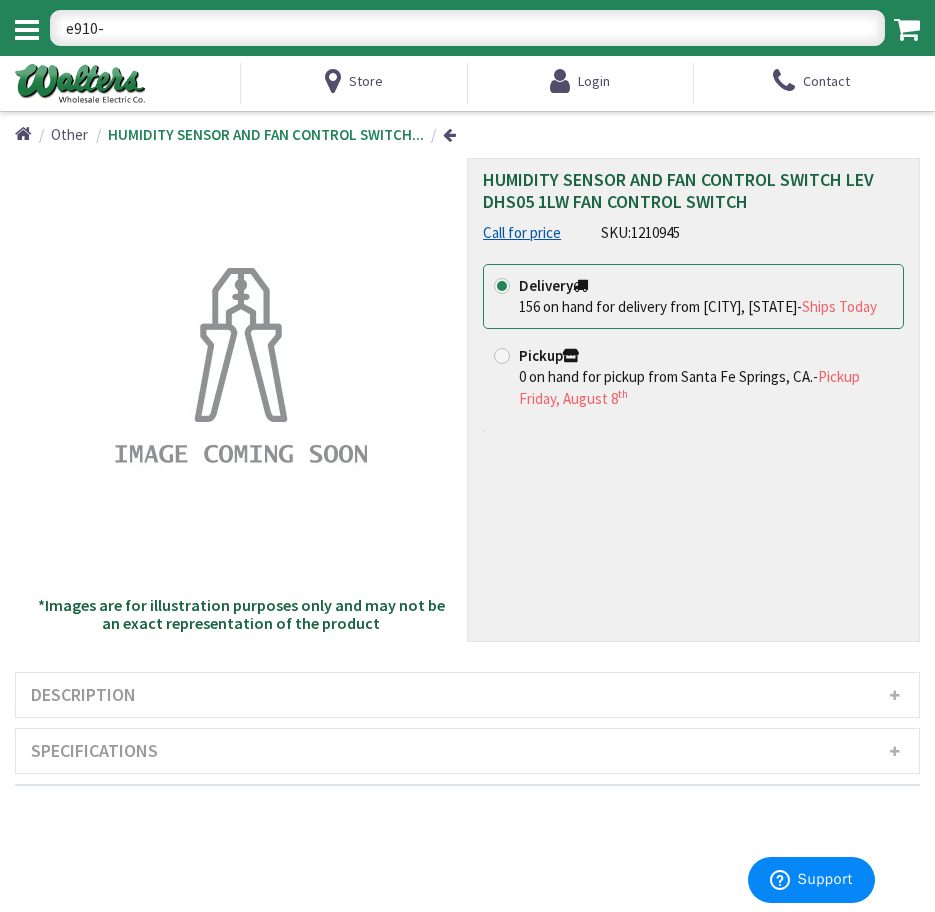 type on "e910-j" 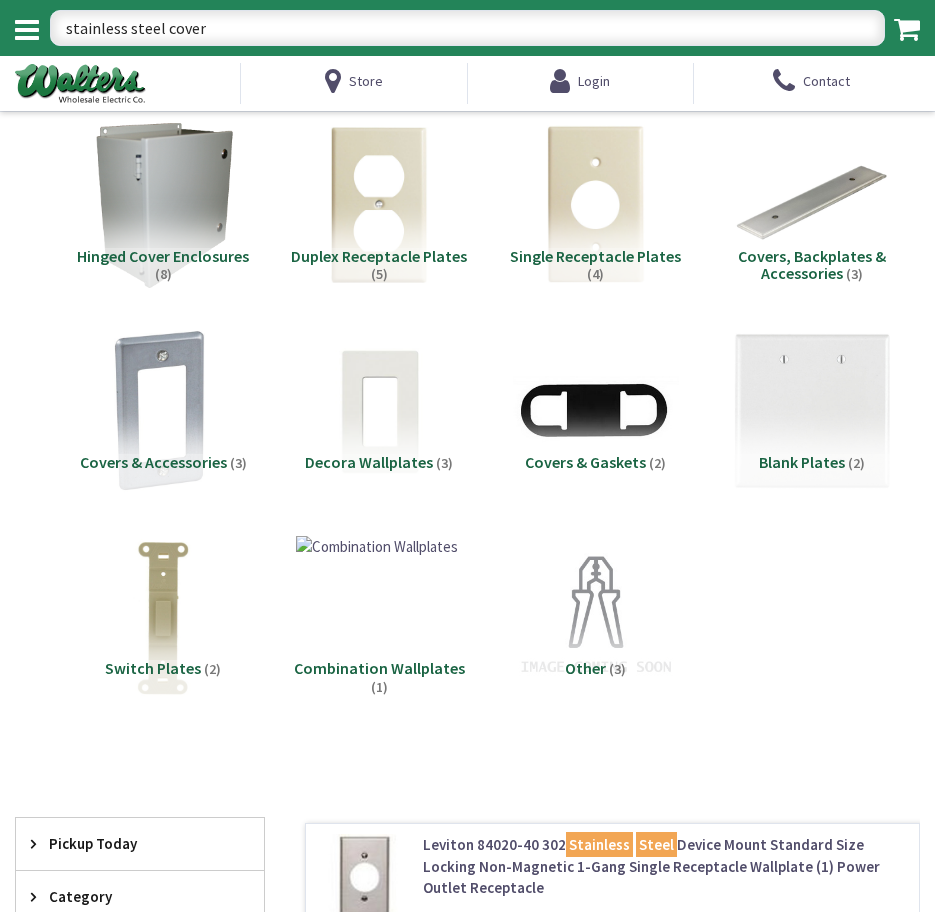 scroll, scrollTop: 0, scrollLeft: 0, axis: both 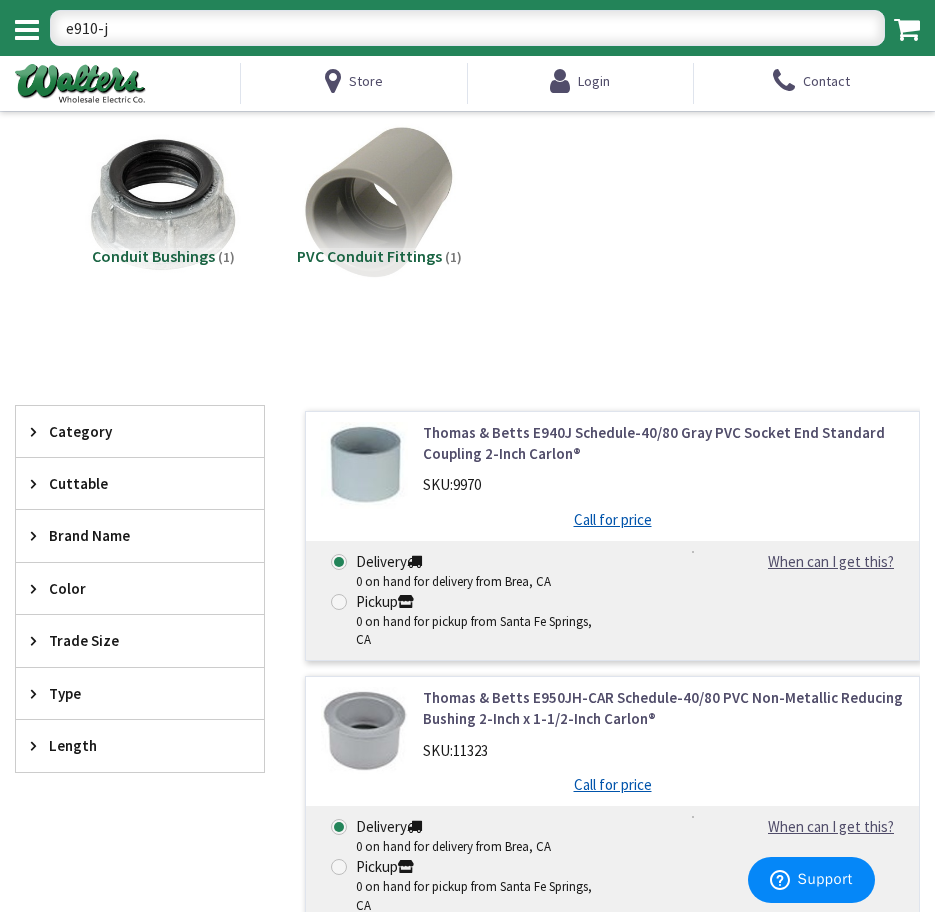 click on "e910-j" at bounding box center (467, 28) 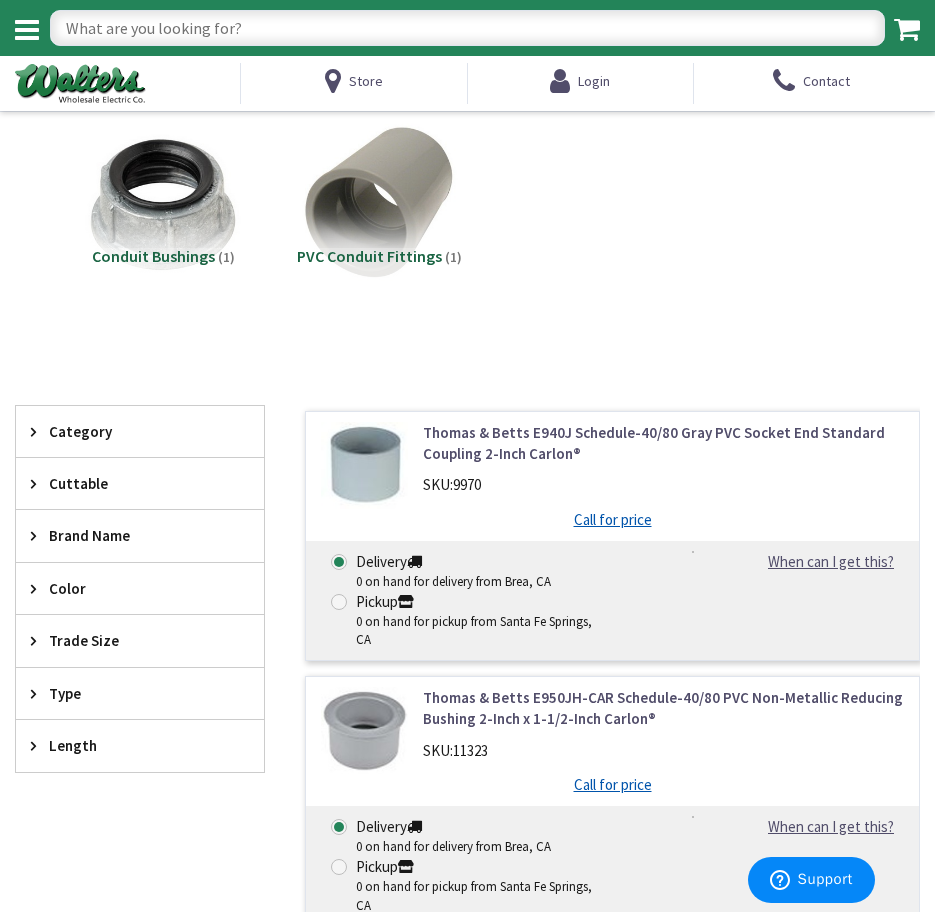 click at bounding box center [467, 28] 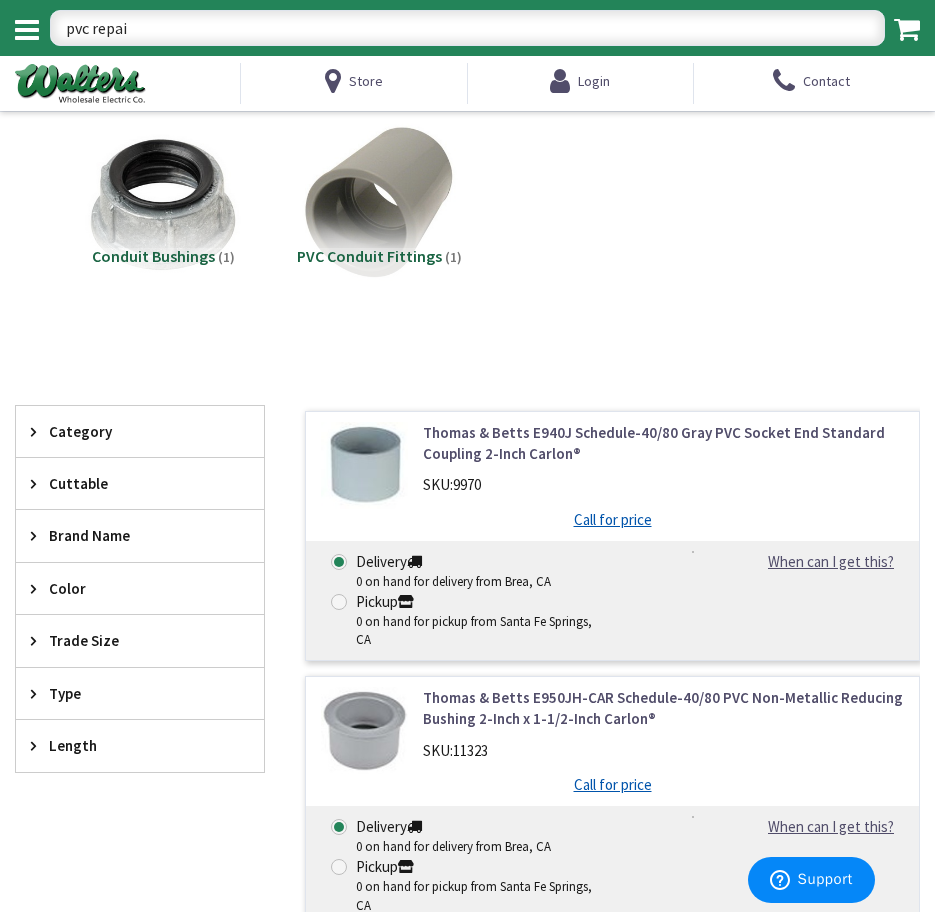 type on "pvc repair" 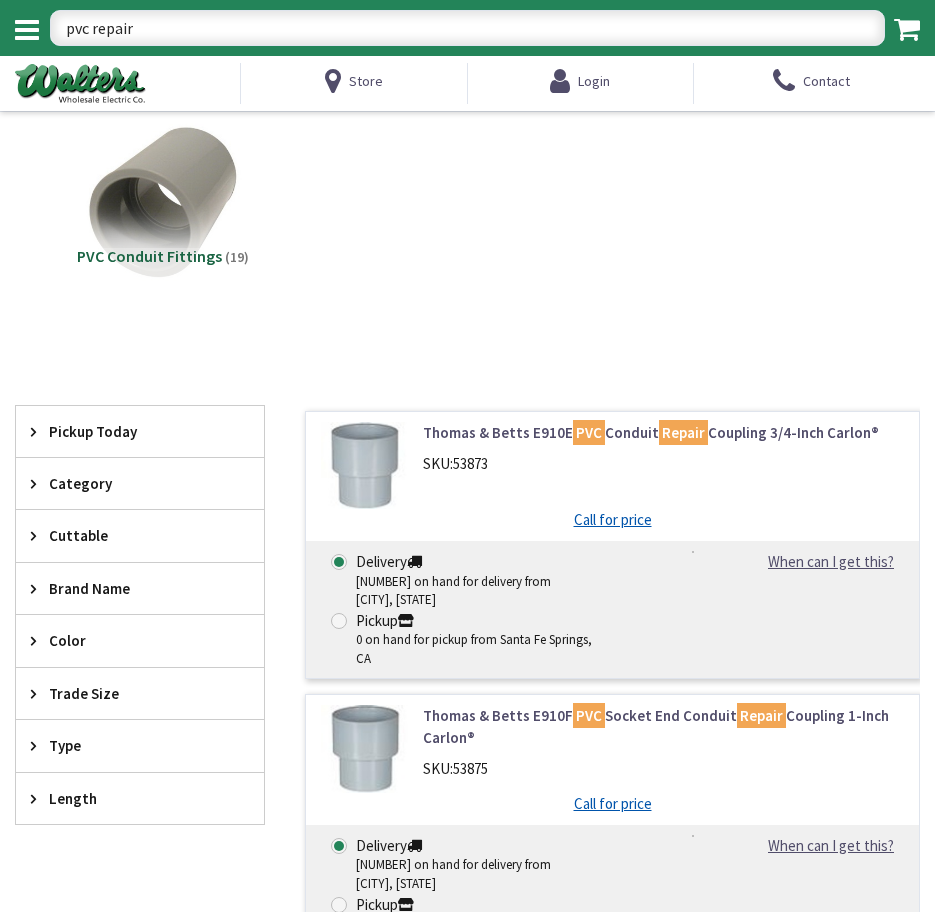 scroll, scrollTop: 0, scrollLeft: 0, axis: both 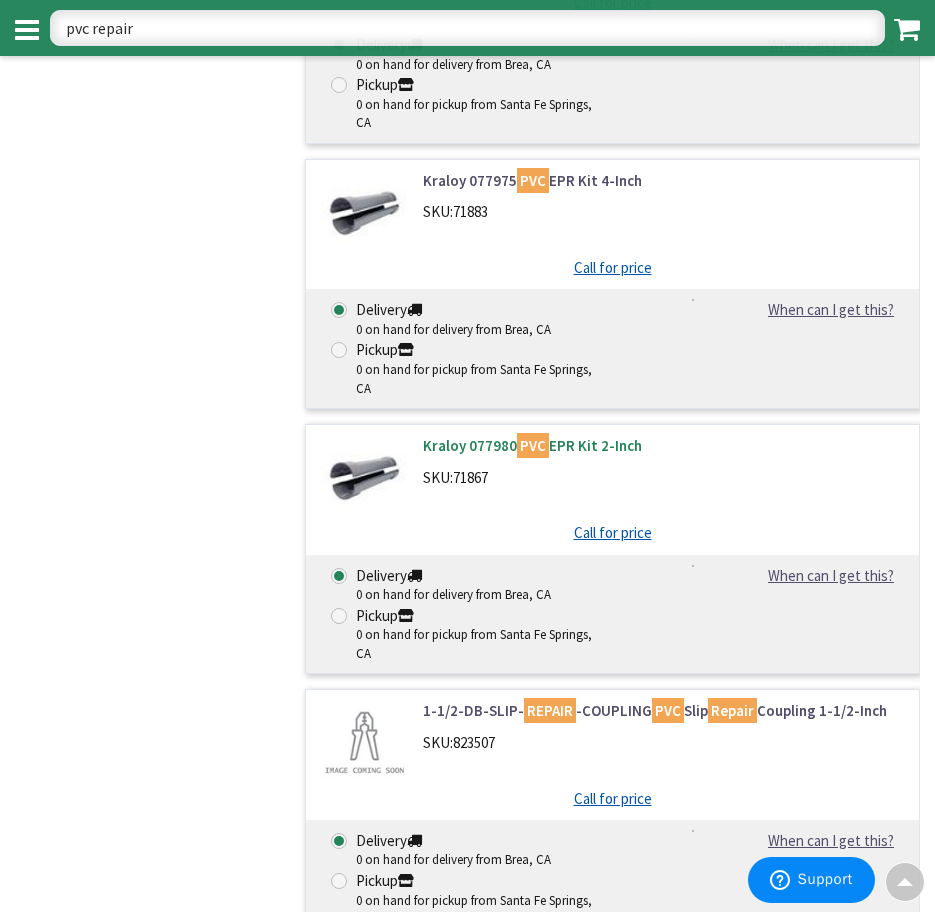 click on "Kraloy 077980  PVC  EPR Kit 2-Inch" at bounding box center [663, 445] 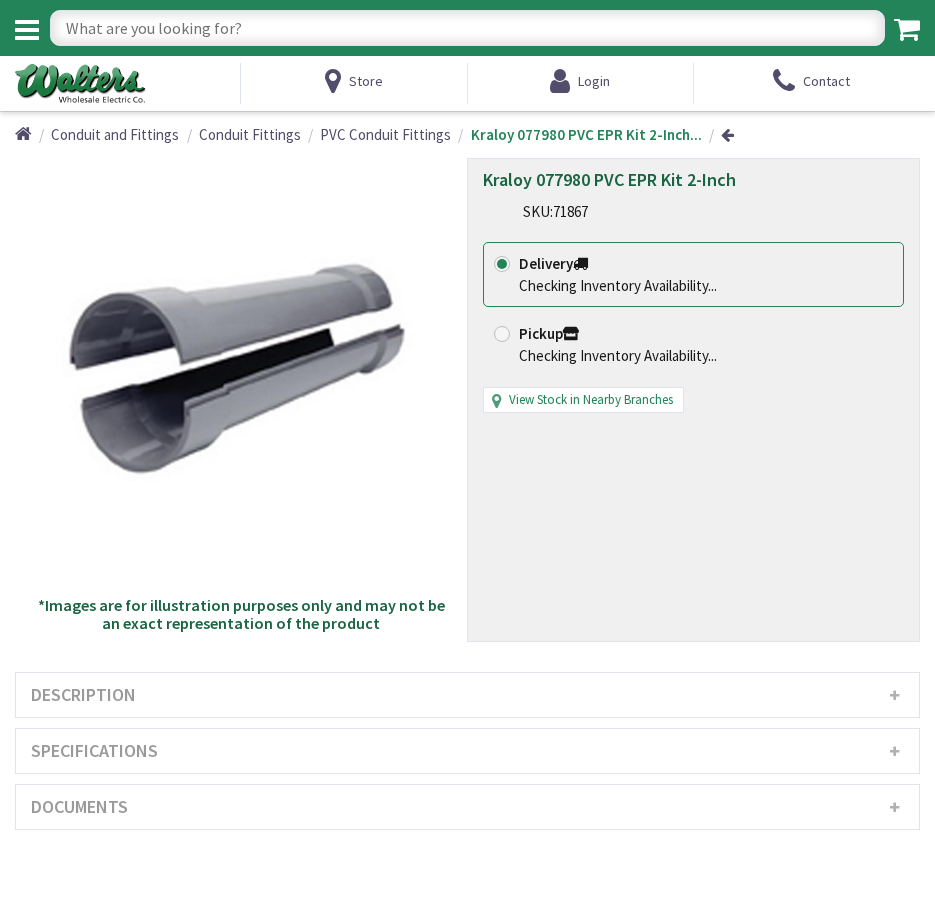 scroll, scrollTop: 0, scrollLeft: 0, axis: both 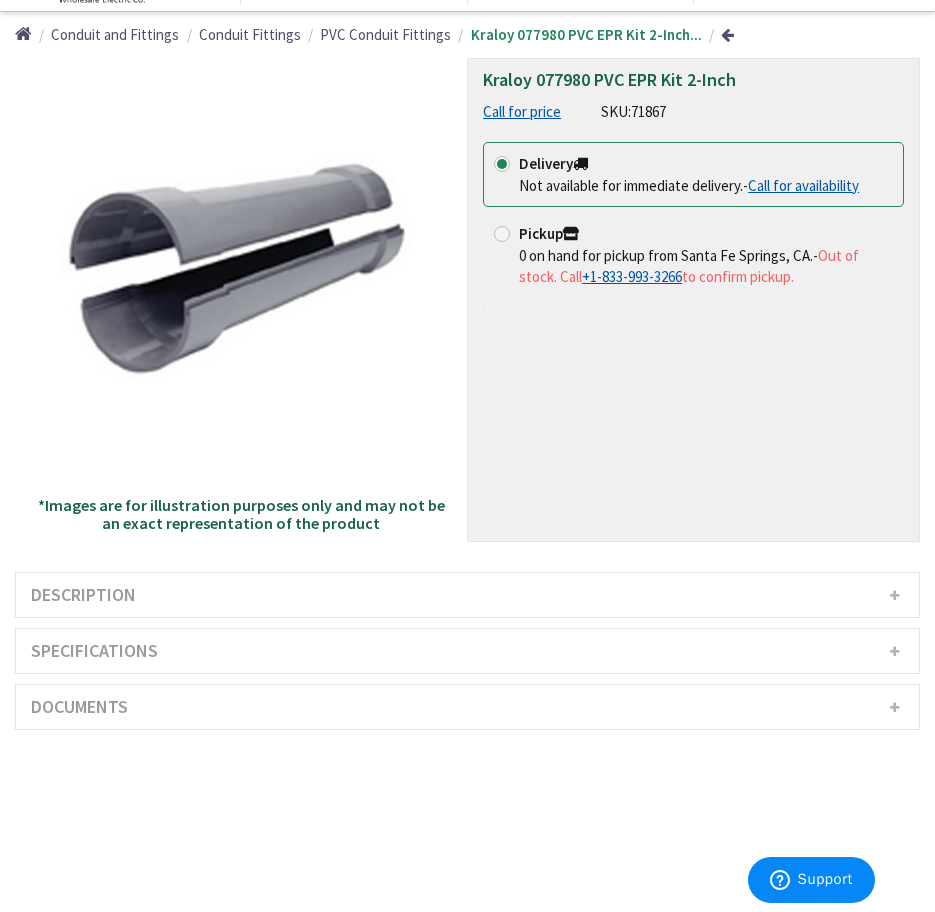 click on "Description" at bounding box center (467, 595) 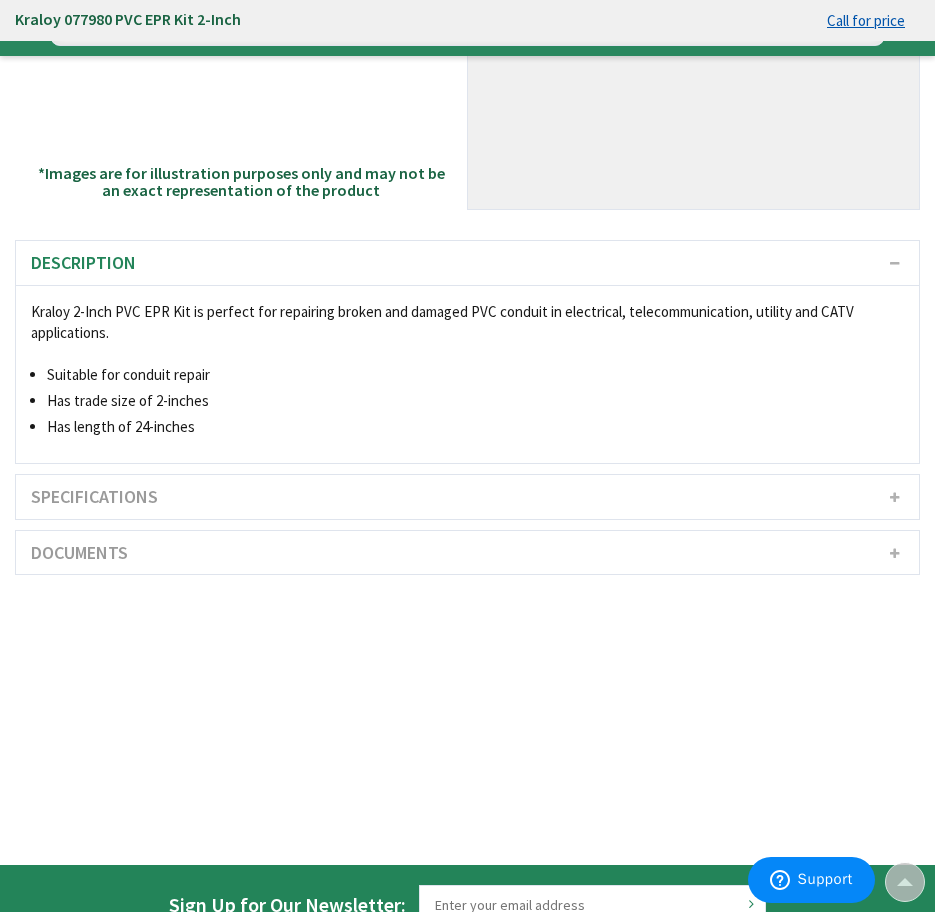 scroll, scrollTop: 0, scrollLeft: 0, axis: both 